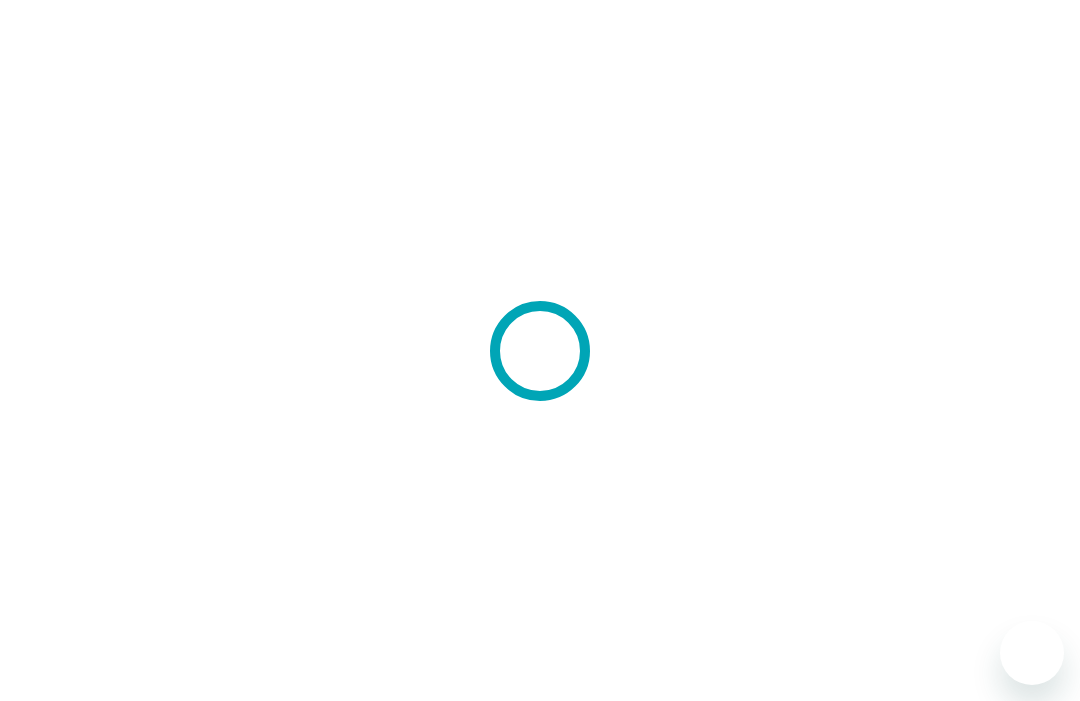 scroll, scrollTop: 0, scrollLeft: 0, axis: both 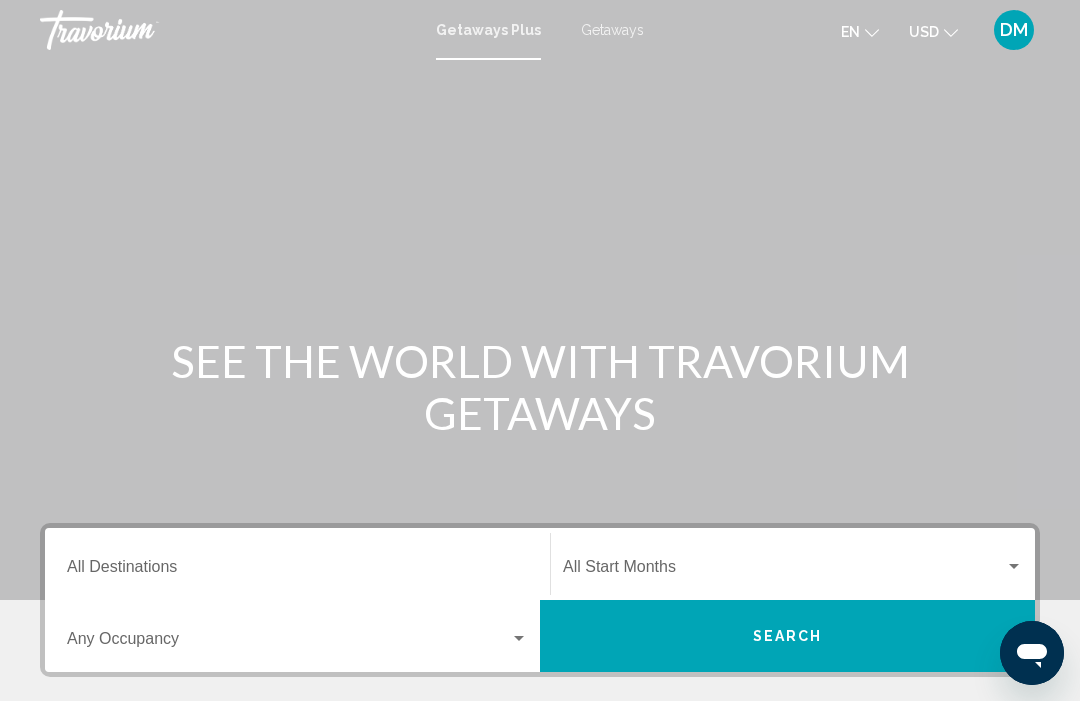 click on "Getaways Plus  Getaways en
English Español Français Italiano Português русский USD
USD ($) MXN (Mex$) CAD (Can$) GBP (£) EUR (€) AUD (A$) NZD (NZ$) CNY (CN¥) DM Login" at bounding box center [540, 30] 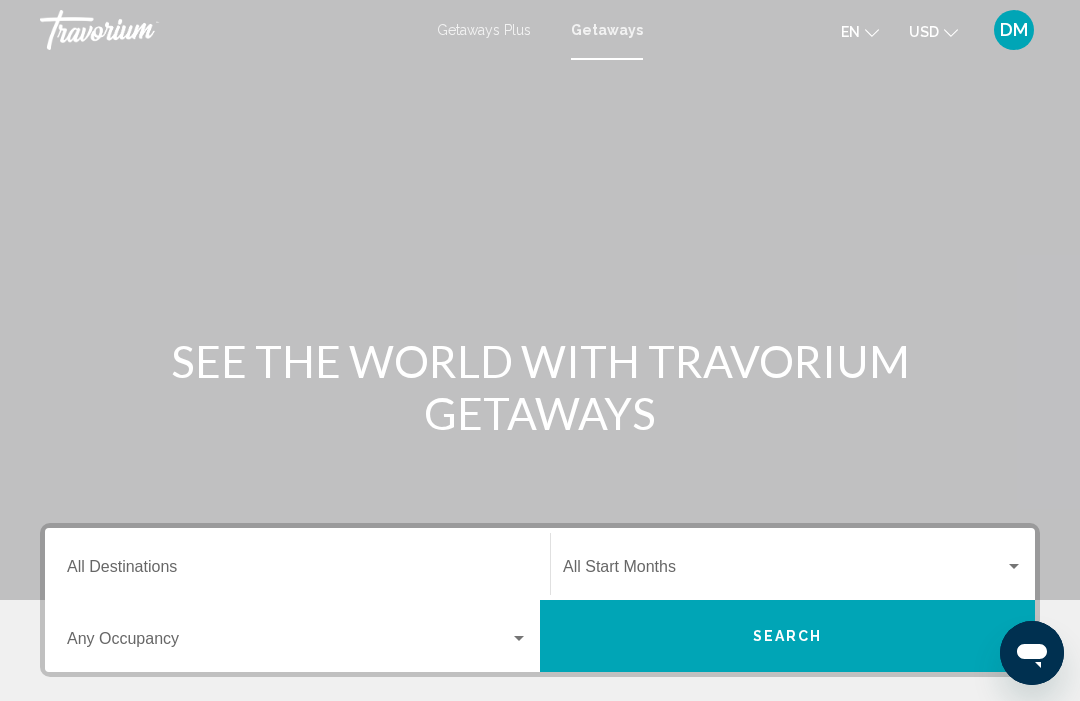 click on "Destination All Destinations" at bounding box center [297, 571] 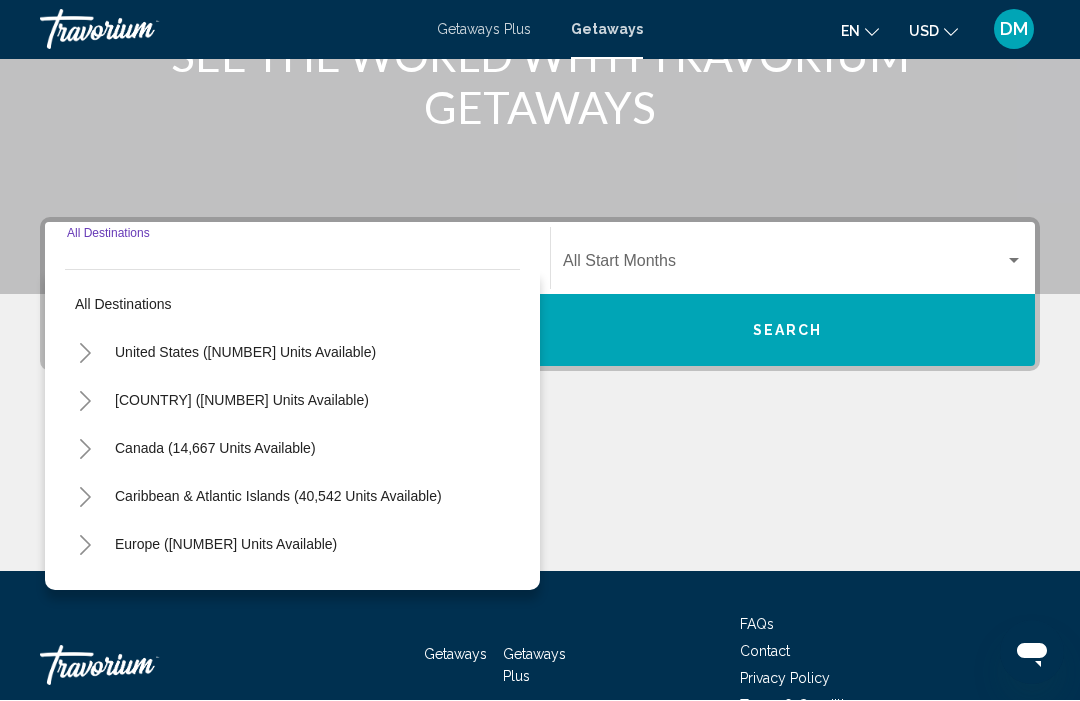 scroll, scrollTop: 421, scrollLeft: 0, axis: vertical 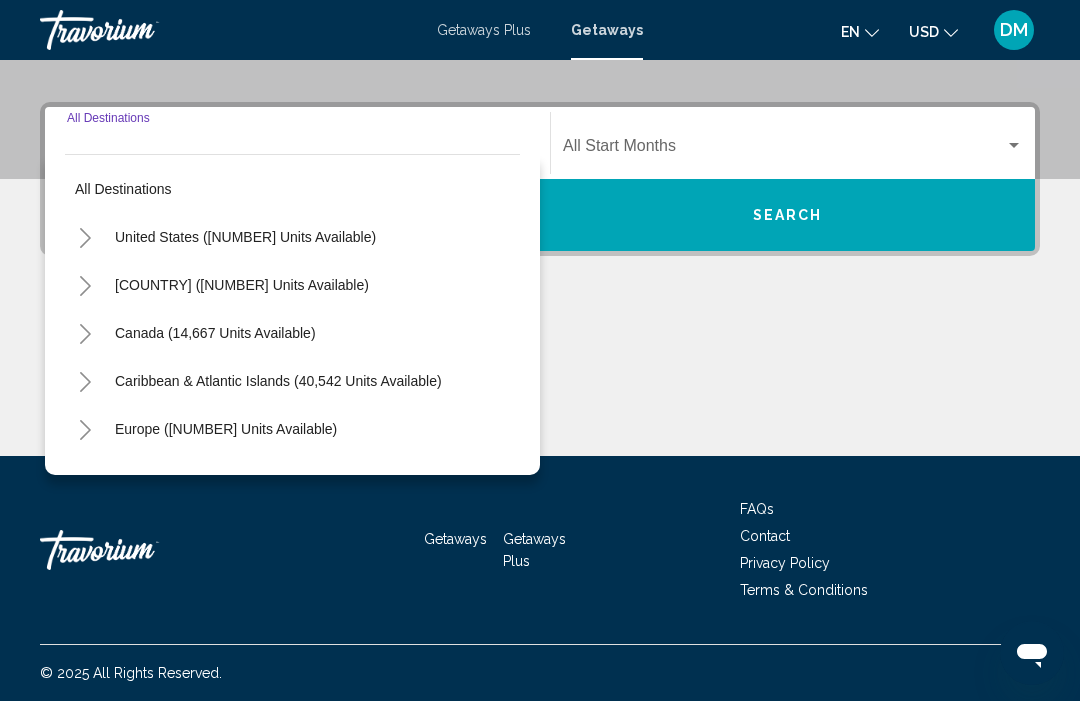 click on "United States ([NUMBER] units available)" at bounding box center [242, 285] 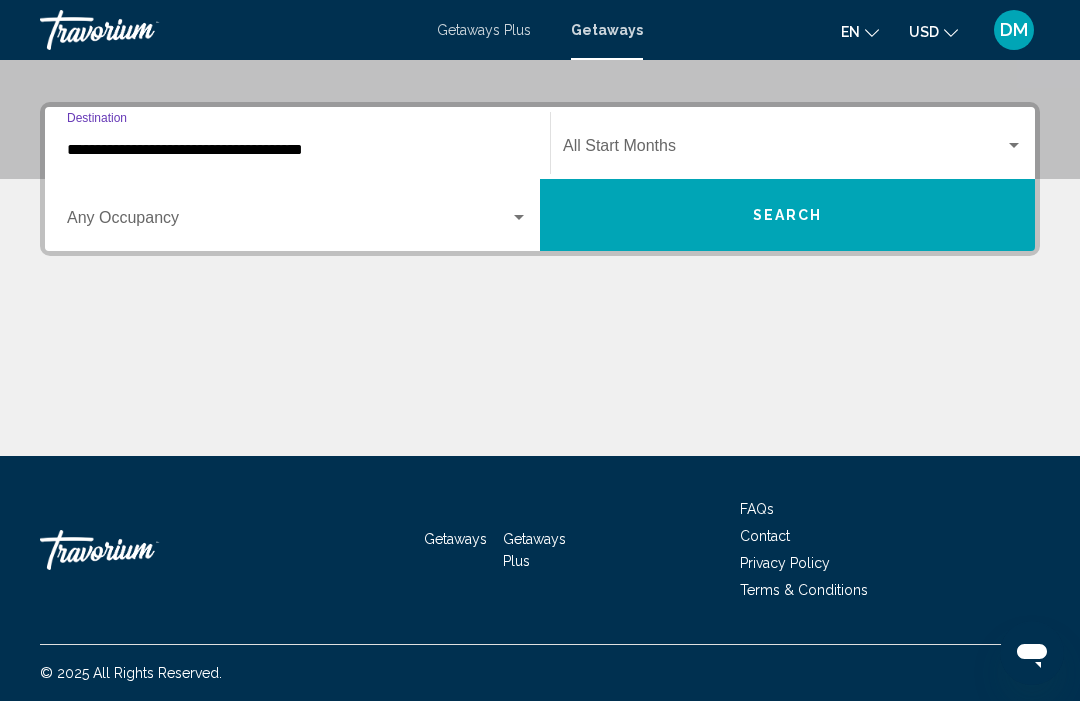 click at bounding box center (784, 150) 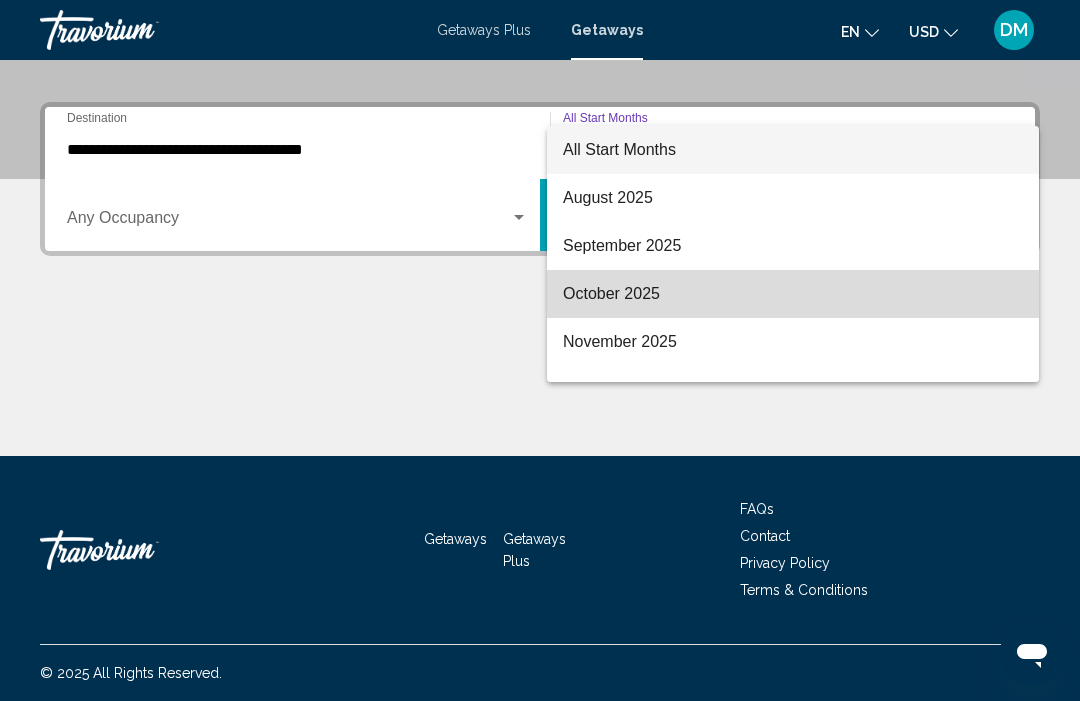 click on "October 2025" at bounding box center (793, 294) 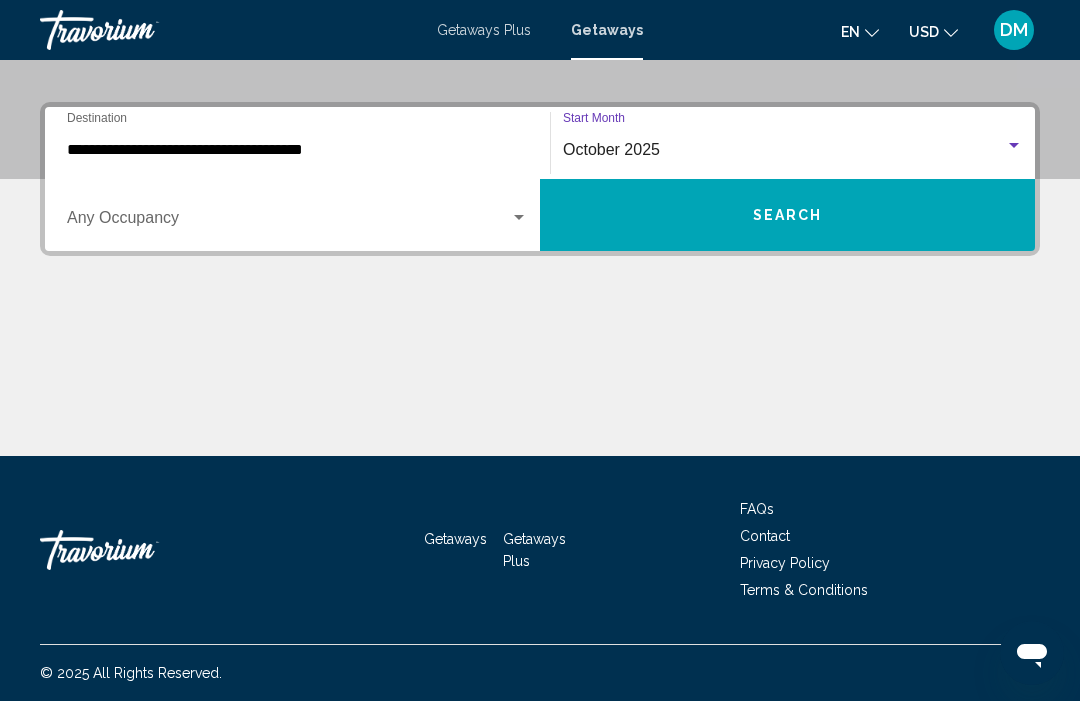 click at bounding box center [288, 222] 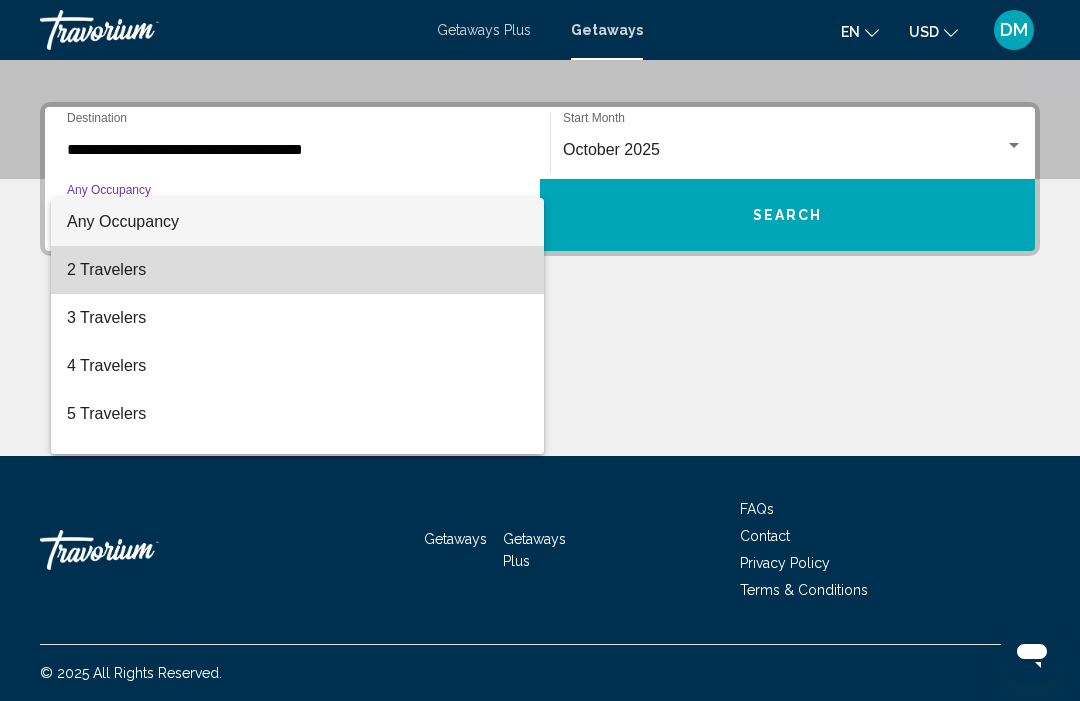 click on "2 Travelers" at bounding box center [297, 270] 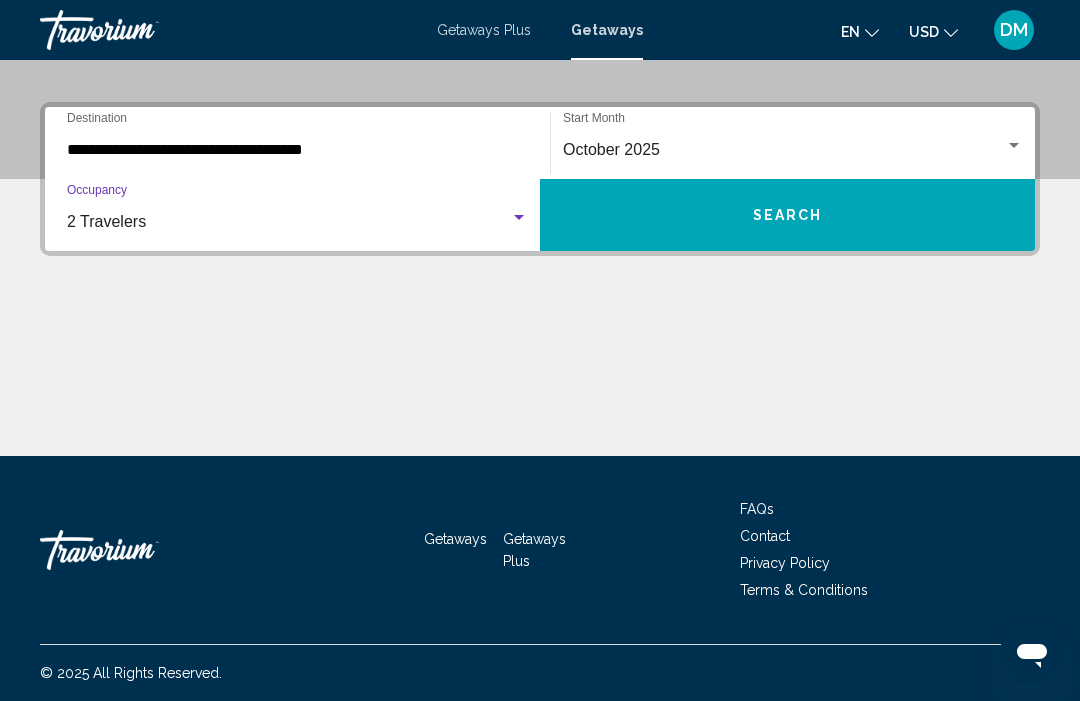 click on "**********" at bounding box center [297, 150] 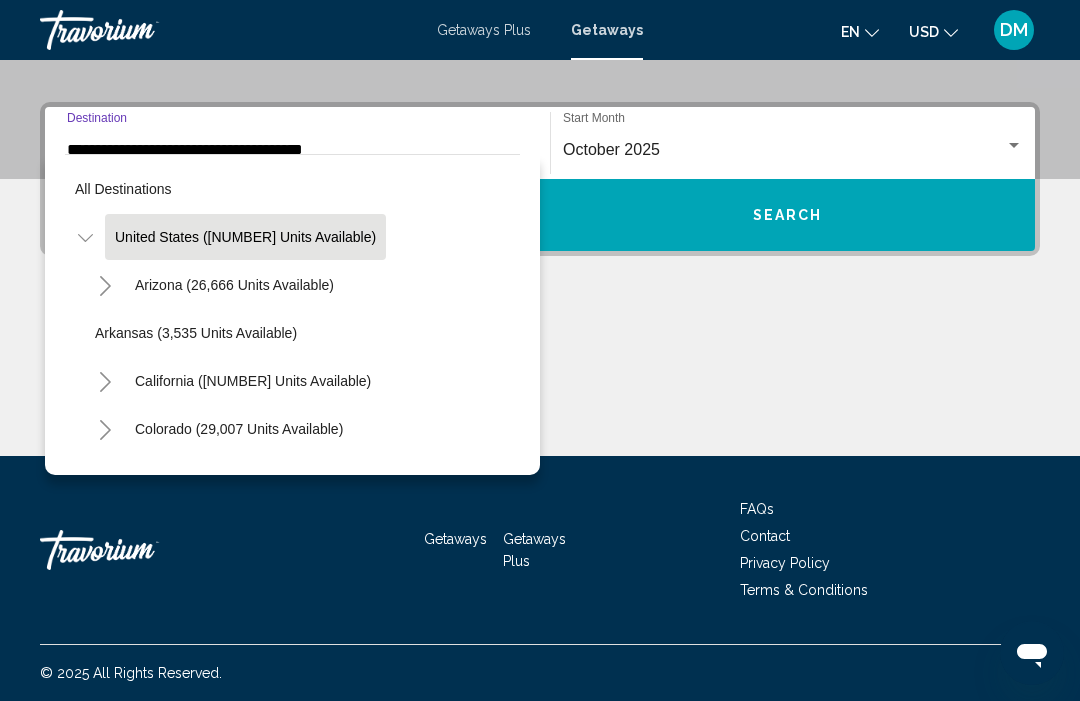 scroll, scrollTop: 308, scrollLeft: 0, axis: vertical 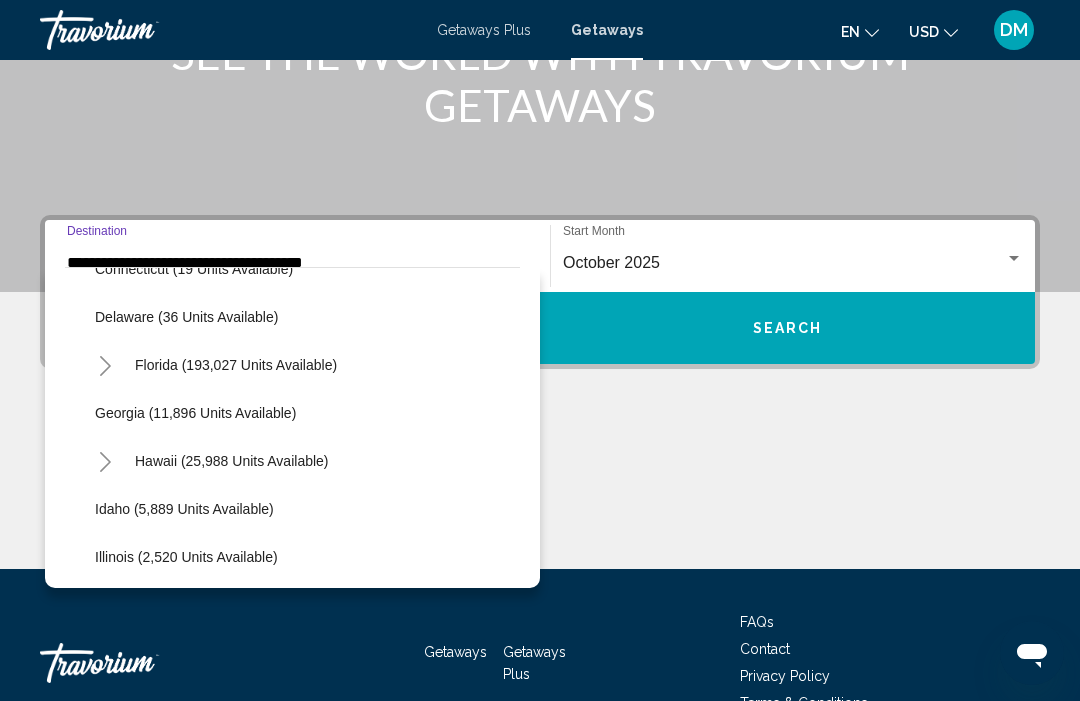 click on "Georgia (11,896 units available)" 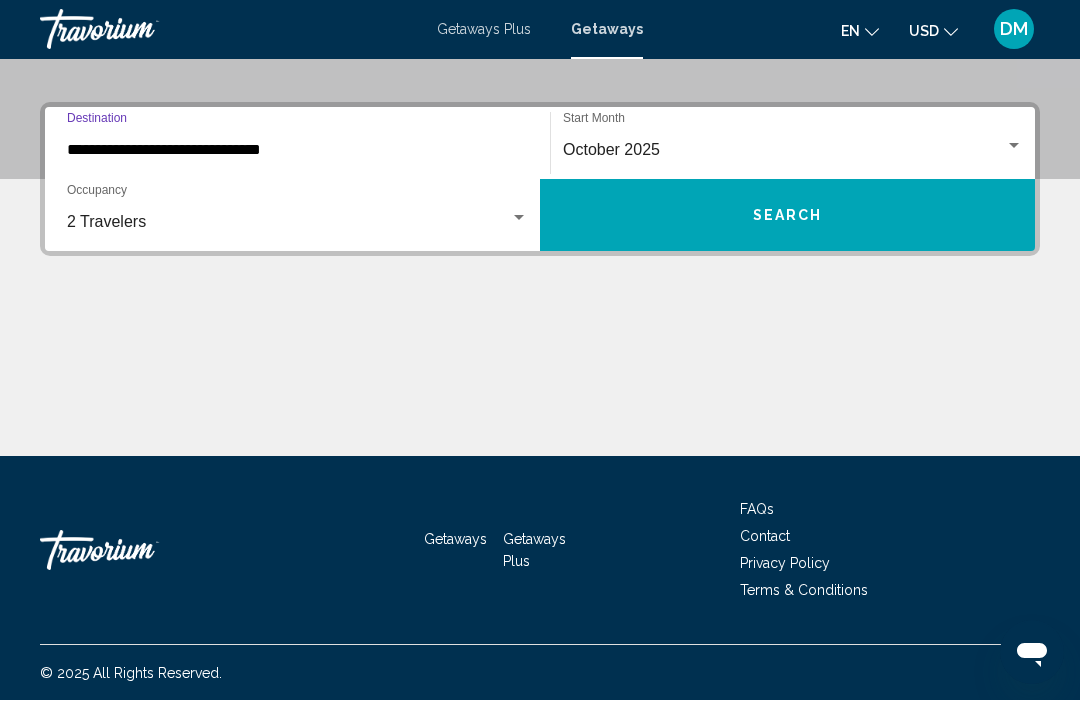 scroll, scrollTop: 421, scrollLeft: 0, axis: vertical 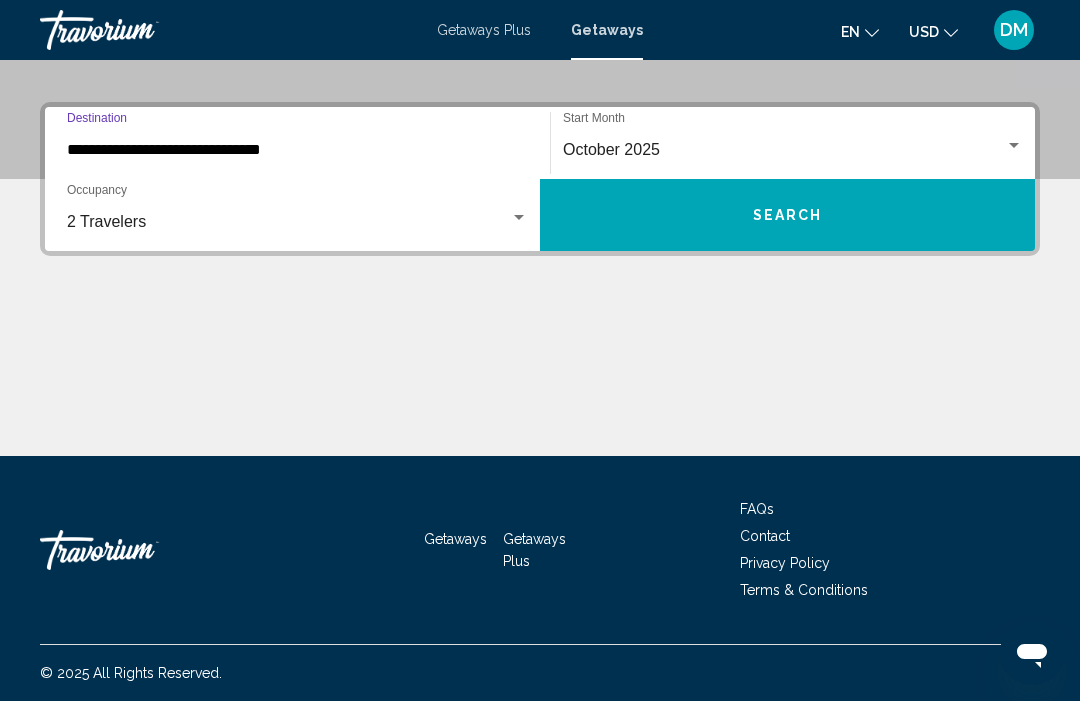 click on "Search" at bounding box center (787, 215) 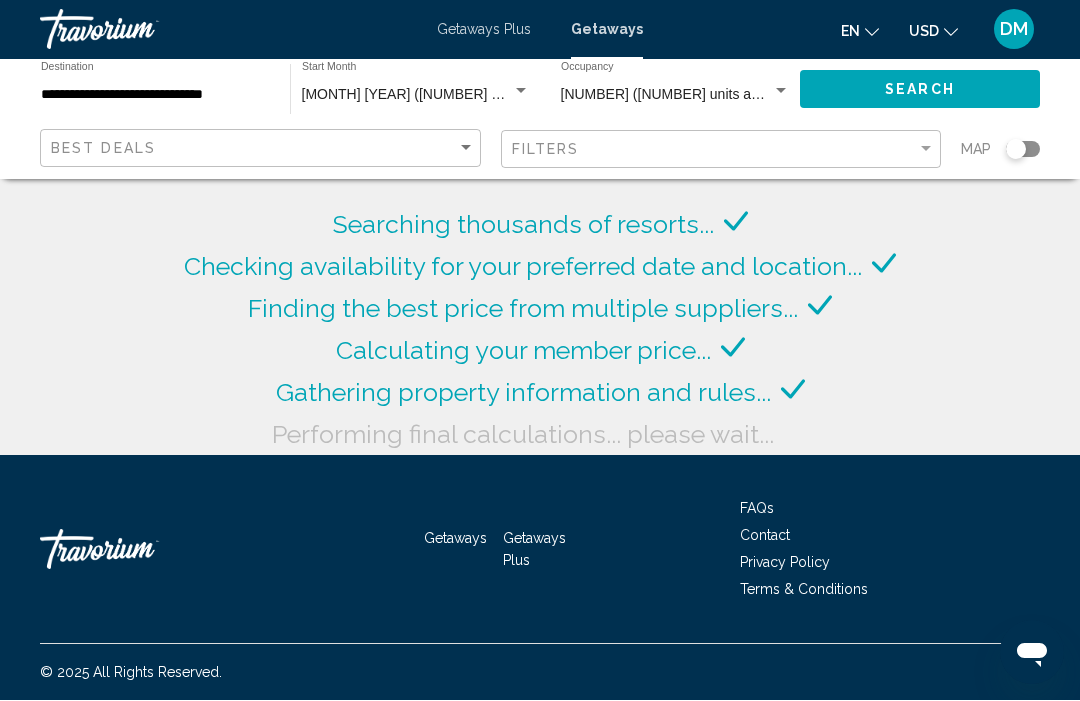 scroll, scrollTop: 76, scrollLeft: 0, axis: vertical 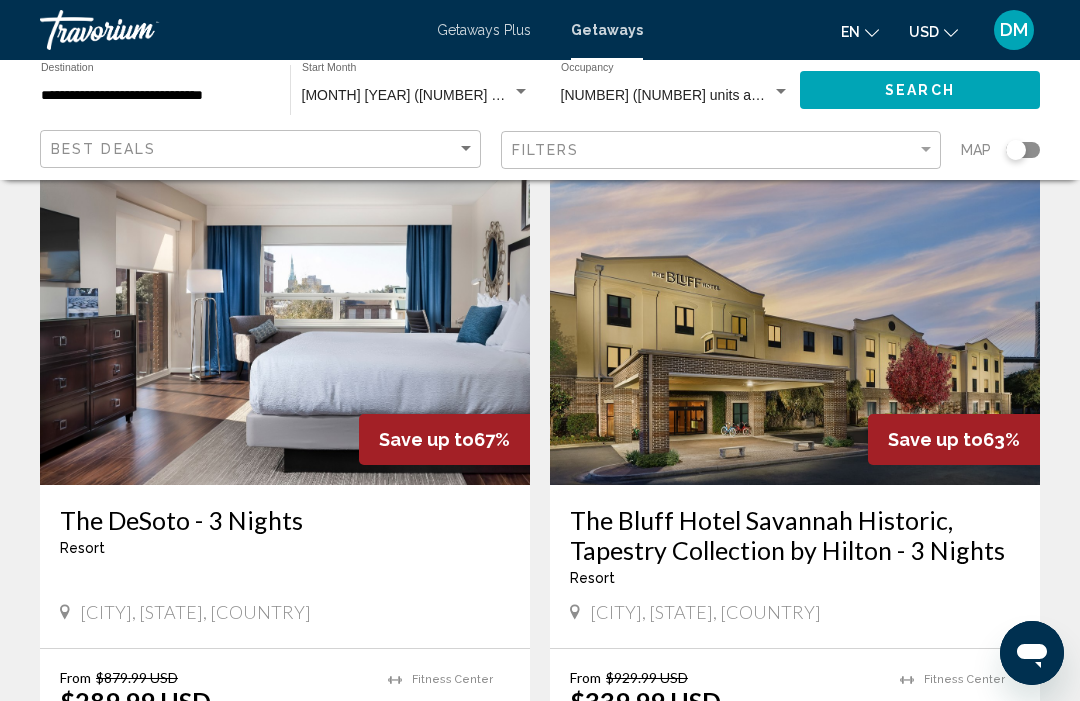 click on "The Bluff Hotel Savannah Historic, Tapestry Collection by Hilton - 3 Nights" at bounding box center [795, 535] 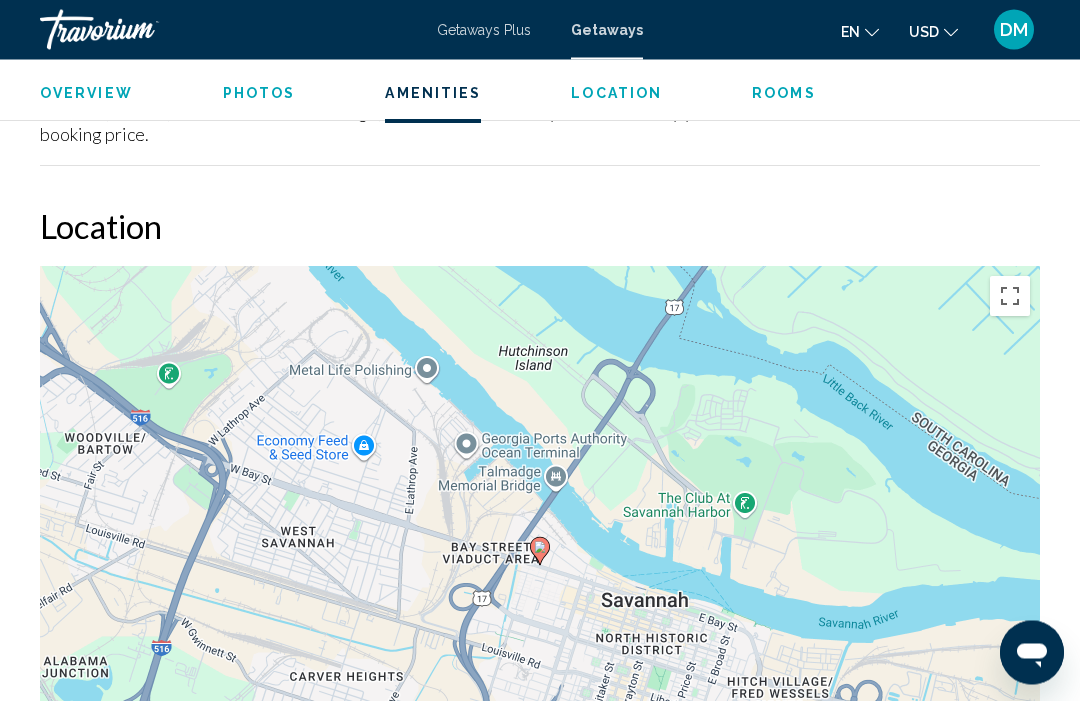 scroll, scrollTop: 2400, scrollLeft: 0, axis: vertical 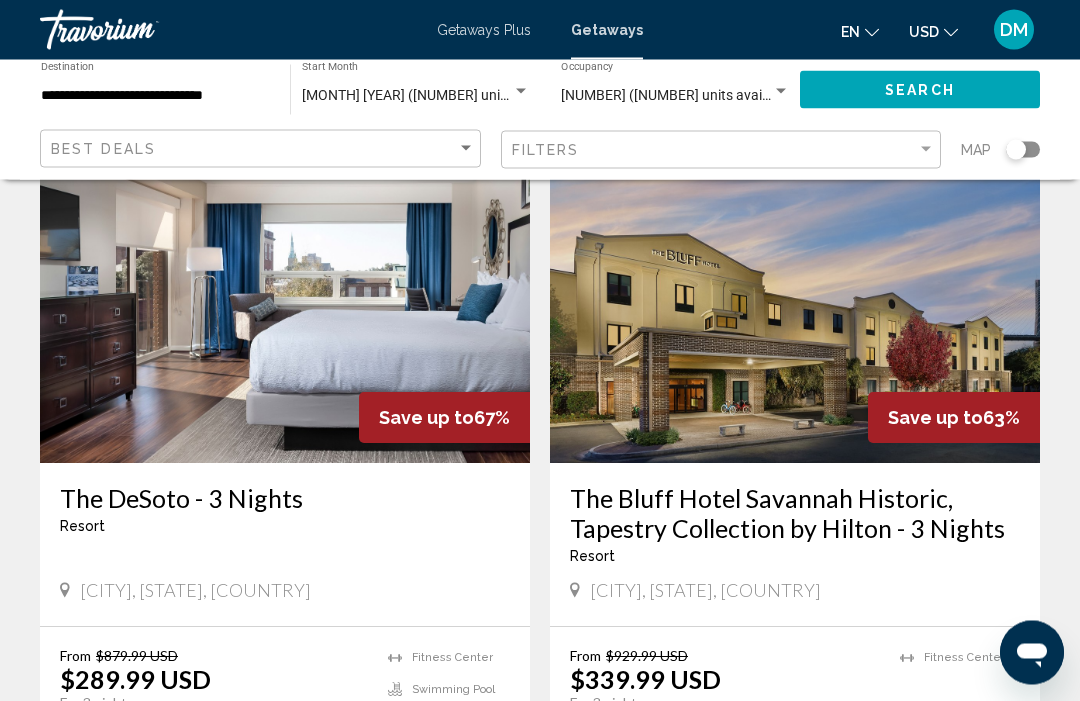 click at bounding box center [285, 304] 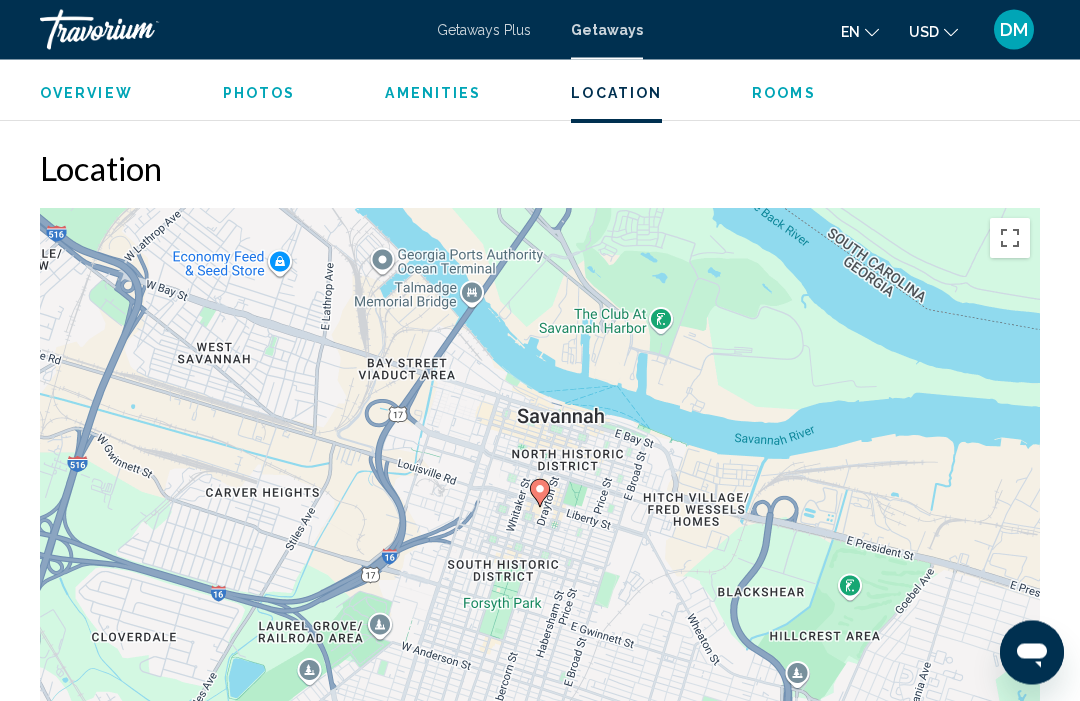 scroll, scrollTop: 2580, scrollLeft: 0, axis: vertical 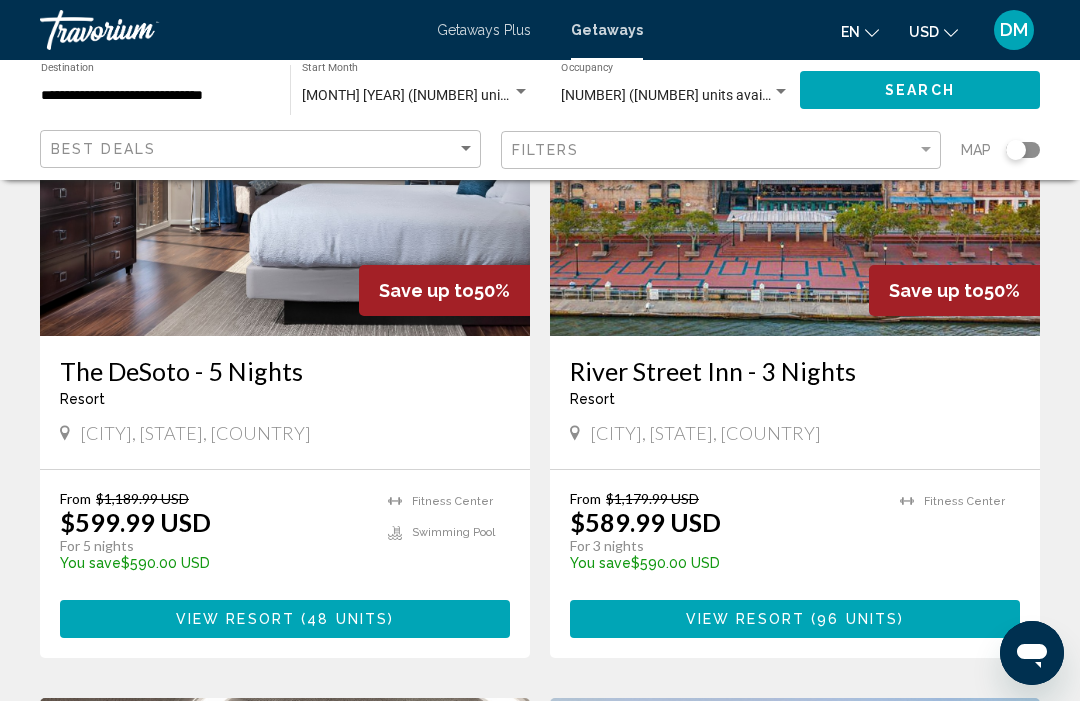 click on "River Street Inn - 3 Nights" at bounding box center (795, 371) 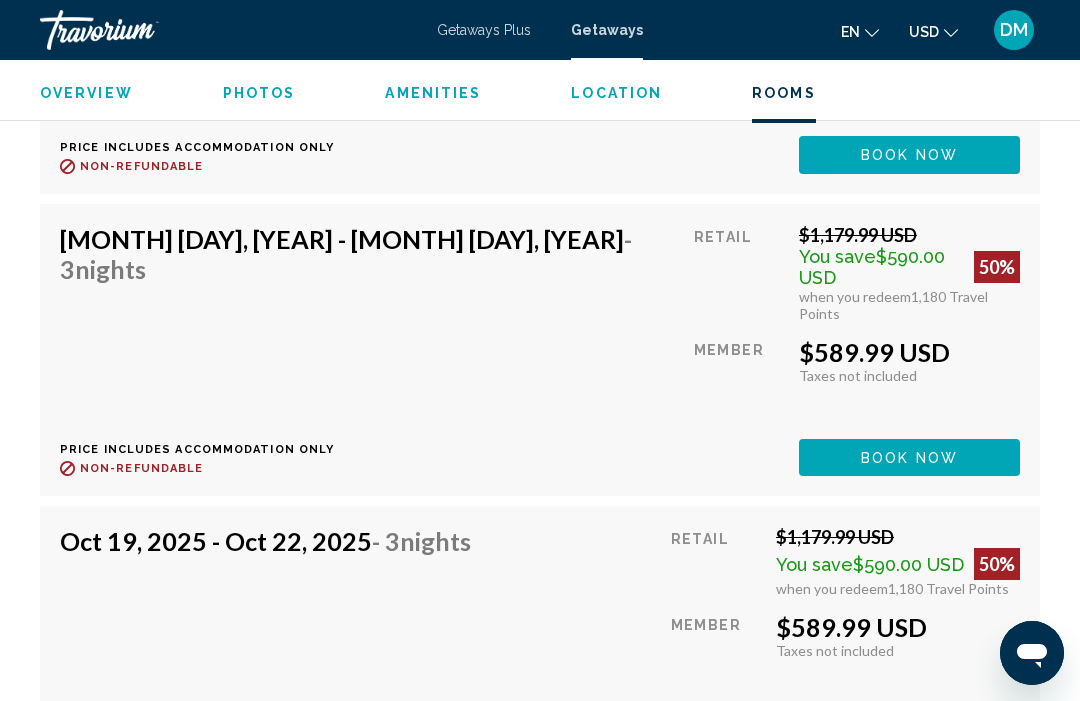 scroll, scrollTop: 5135, scrollLeft: 0, axis: vertical 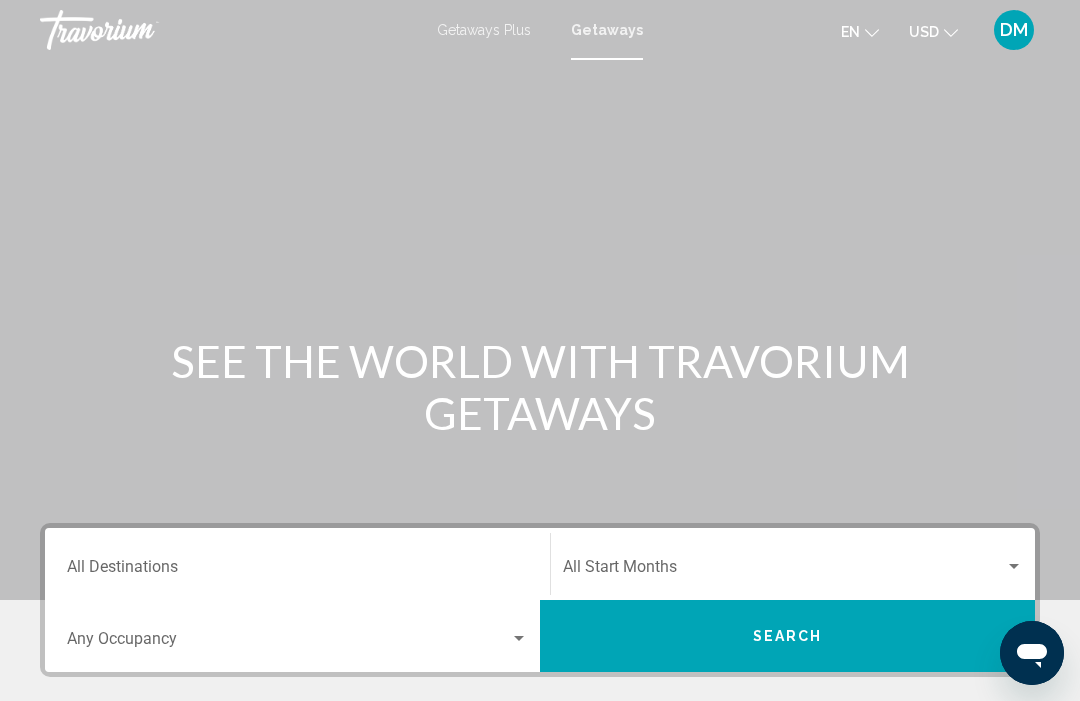 click on "Destination All Destinations" at bounding box center [297, 564] 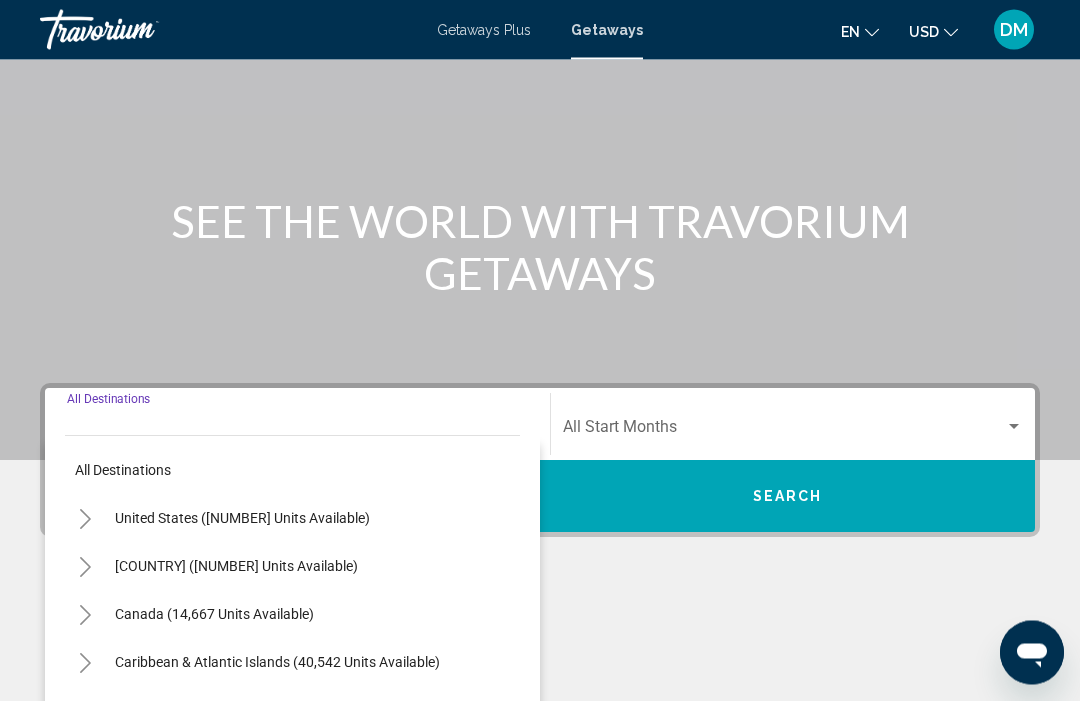 scroll, scrollTop: 421, scrollLeft: 0, axis: vertical 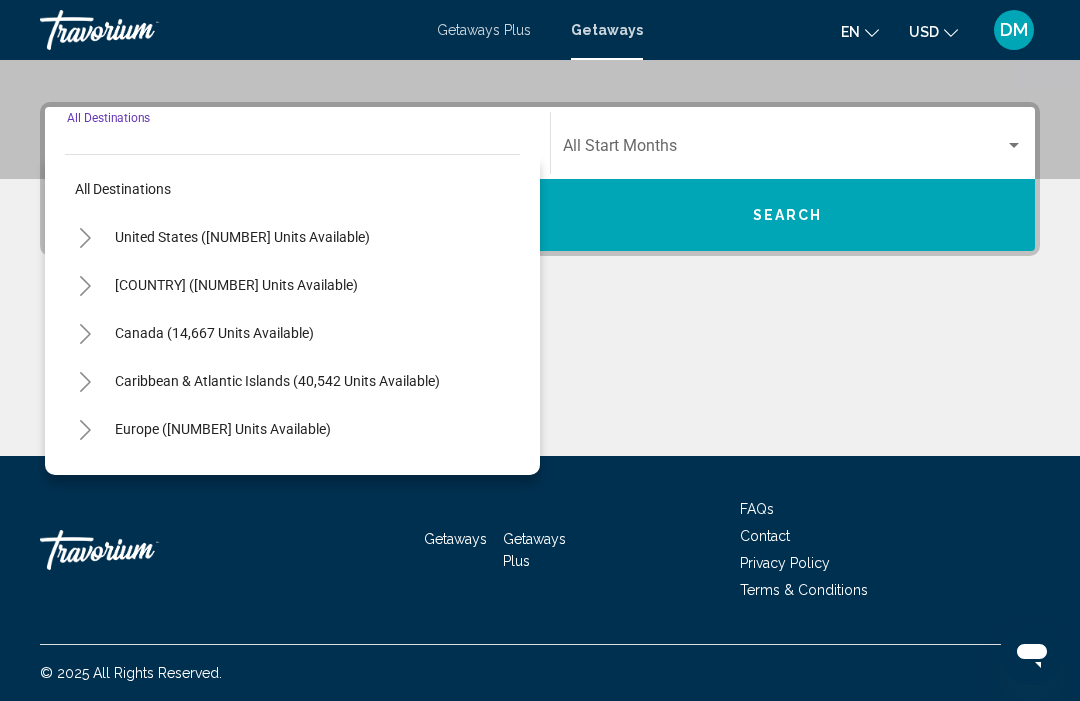 click on "United States ([NUMBER] units available)" at bounding box center [236, 285] 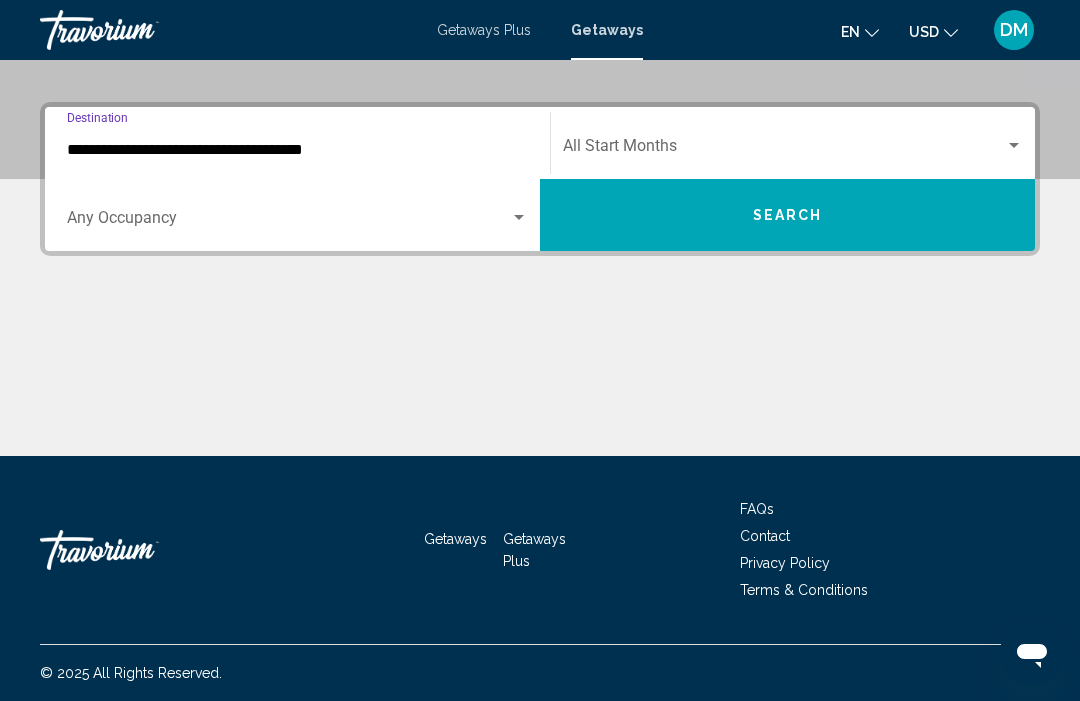 click on "**********" at bounding box center [297, 150] 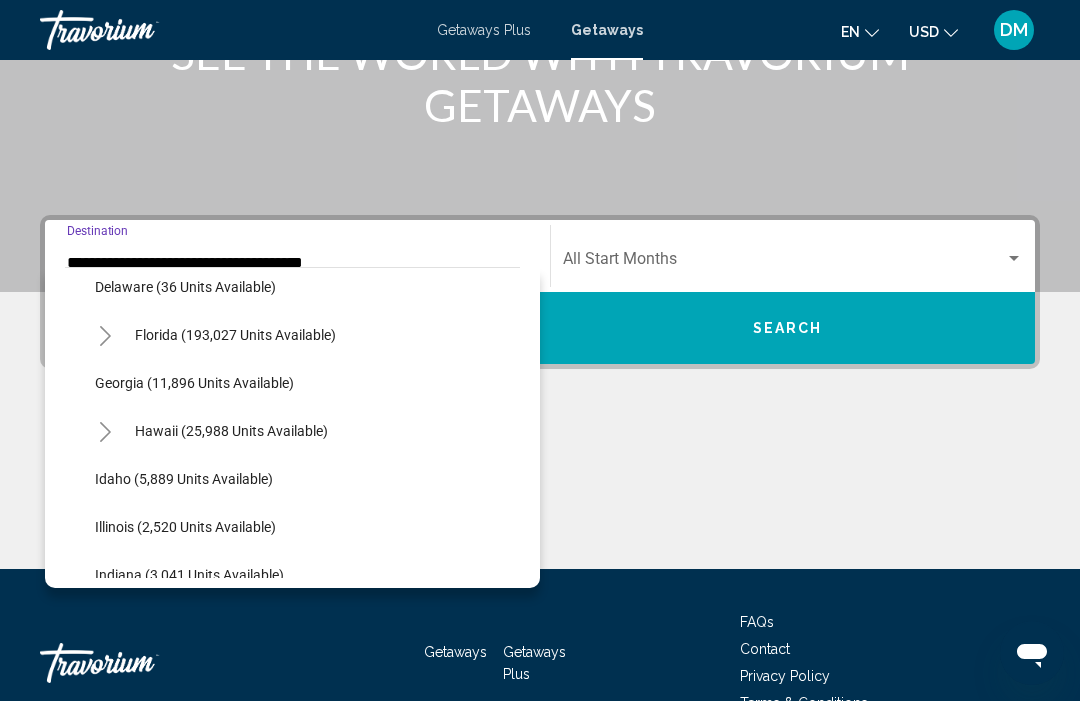 scroll, scrollTop: 352, scrollLeft: 0, axis: vertical 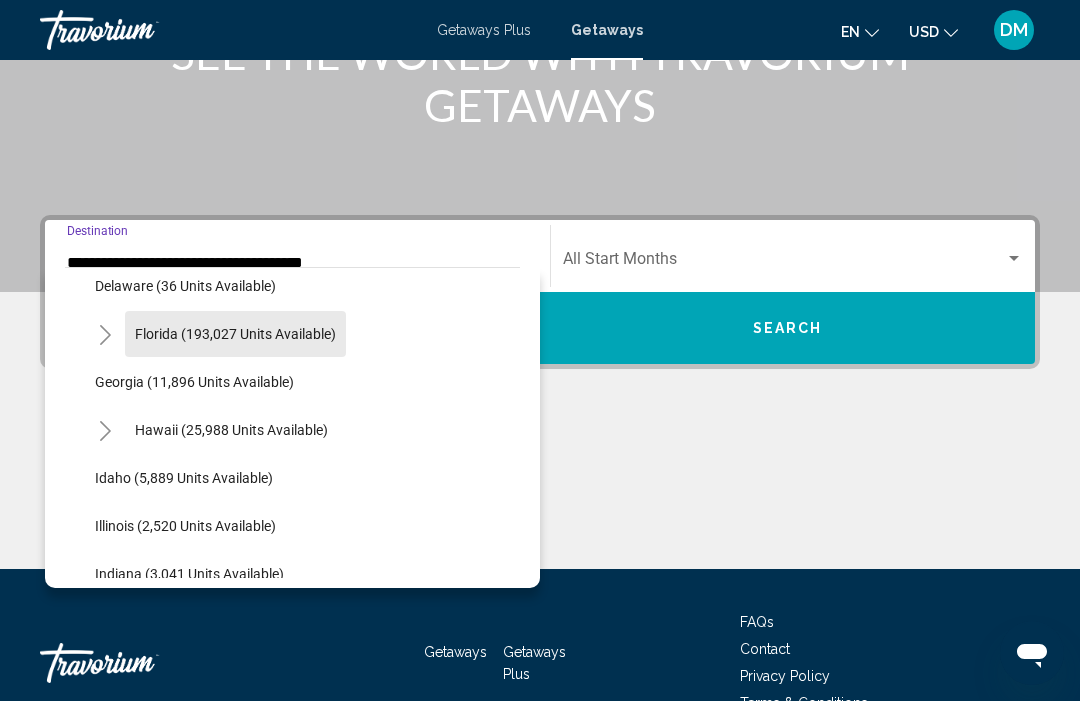 click on "Florida (193,027 units available)" 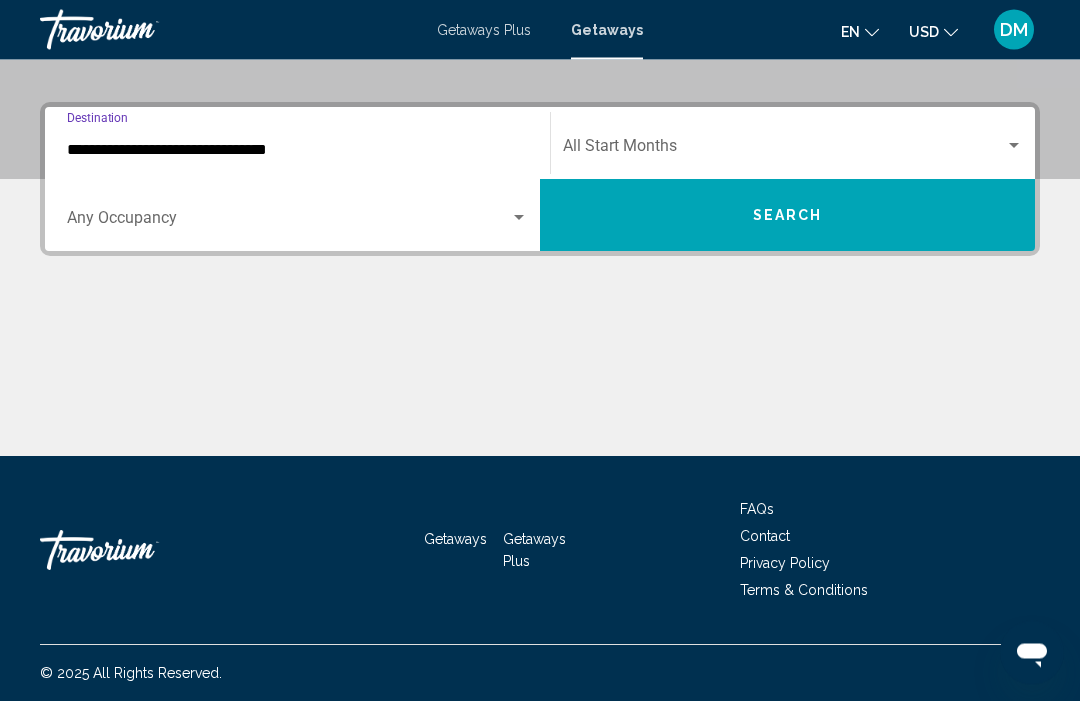 scroll, scrollTop: 421, scrollLeft: 0, axis: vertical 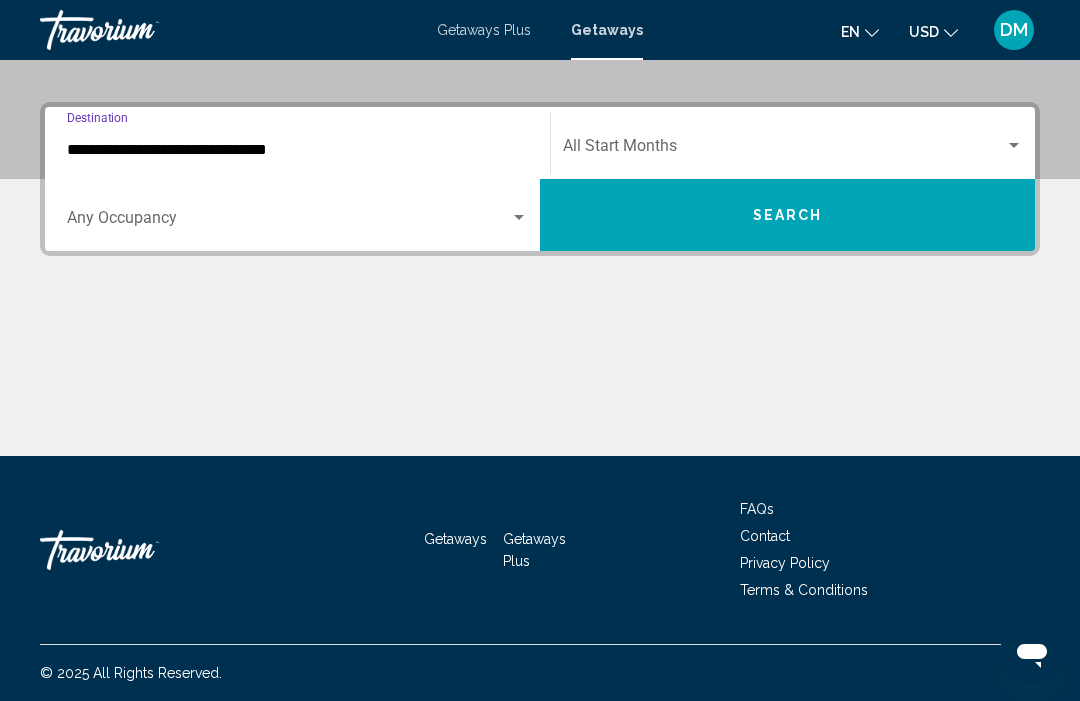 click on "**********" at bounding box center [297, 150] 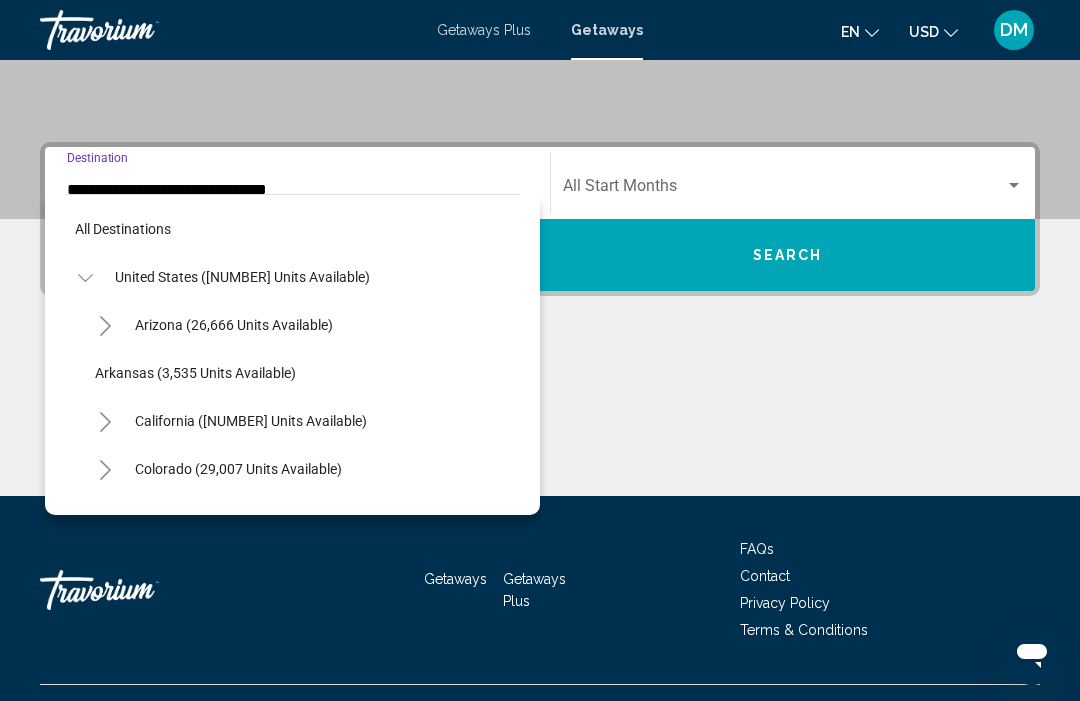 scroll, scrollTop: 263, scrollLeft: 0, axis: vertical 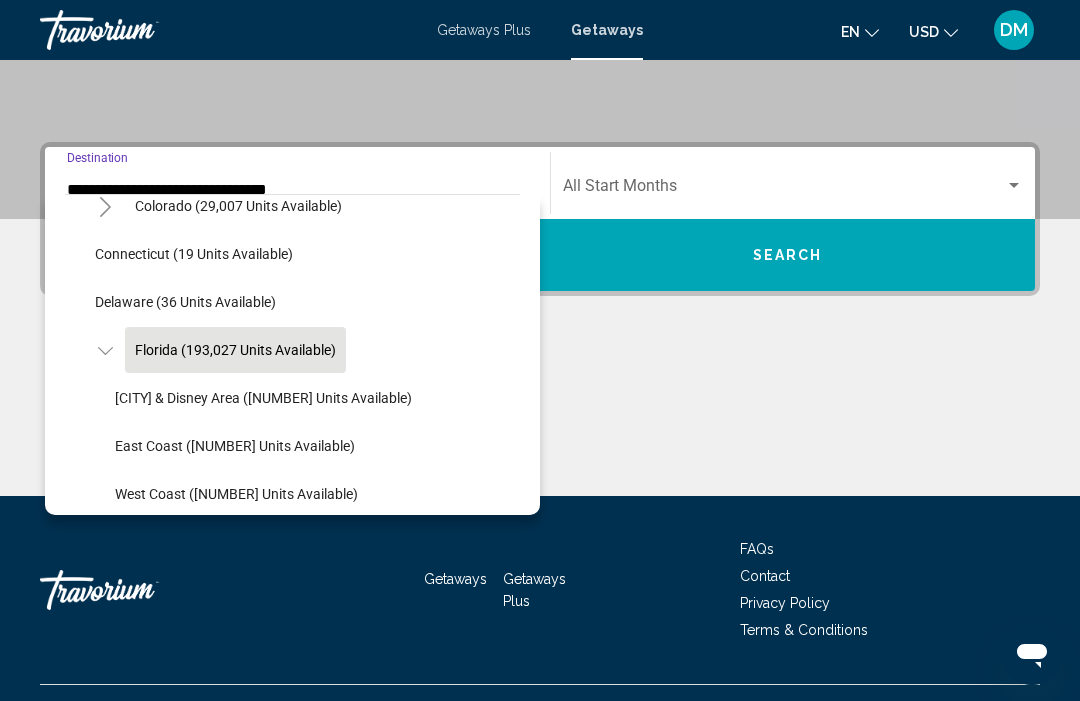click on "East Coast ([NUMBER] units available)" 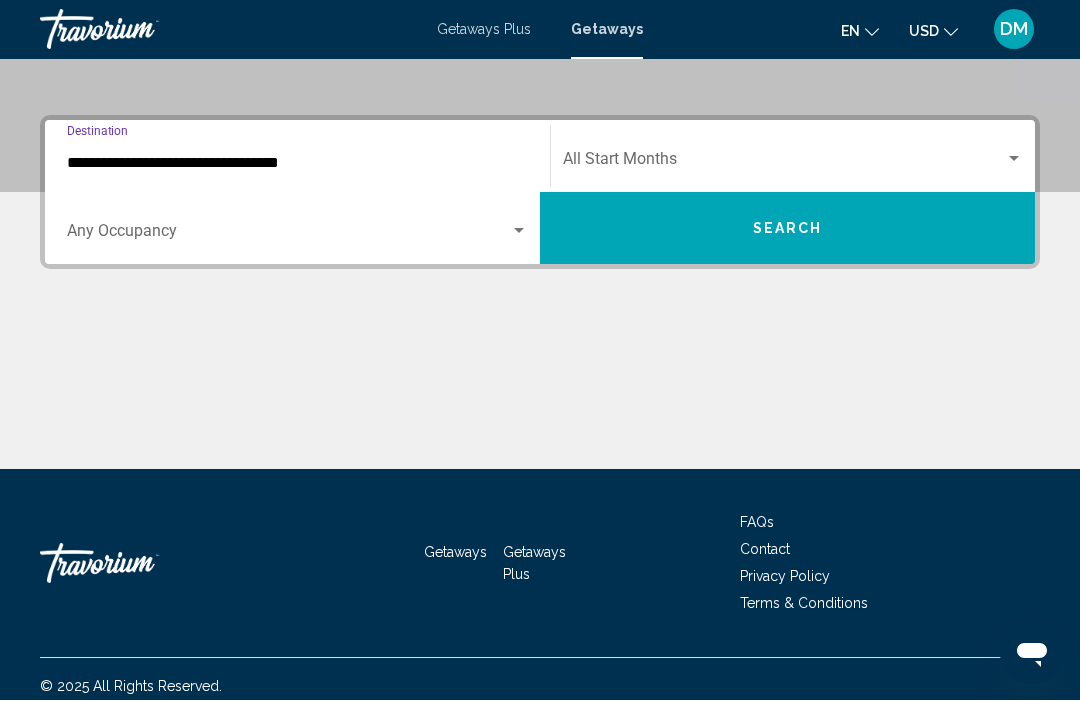 scroll, scrollTop: 420, scrollLeft: 0, axis: vertical 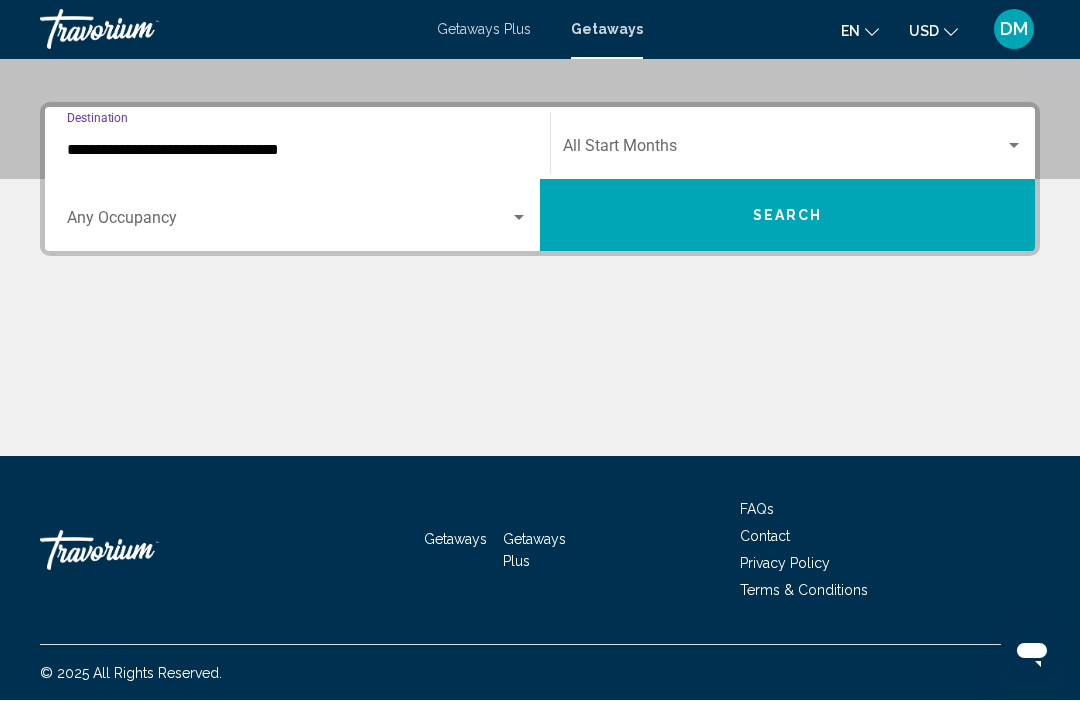 click on "**********" at bounding box center [297, 144] 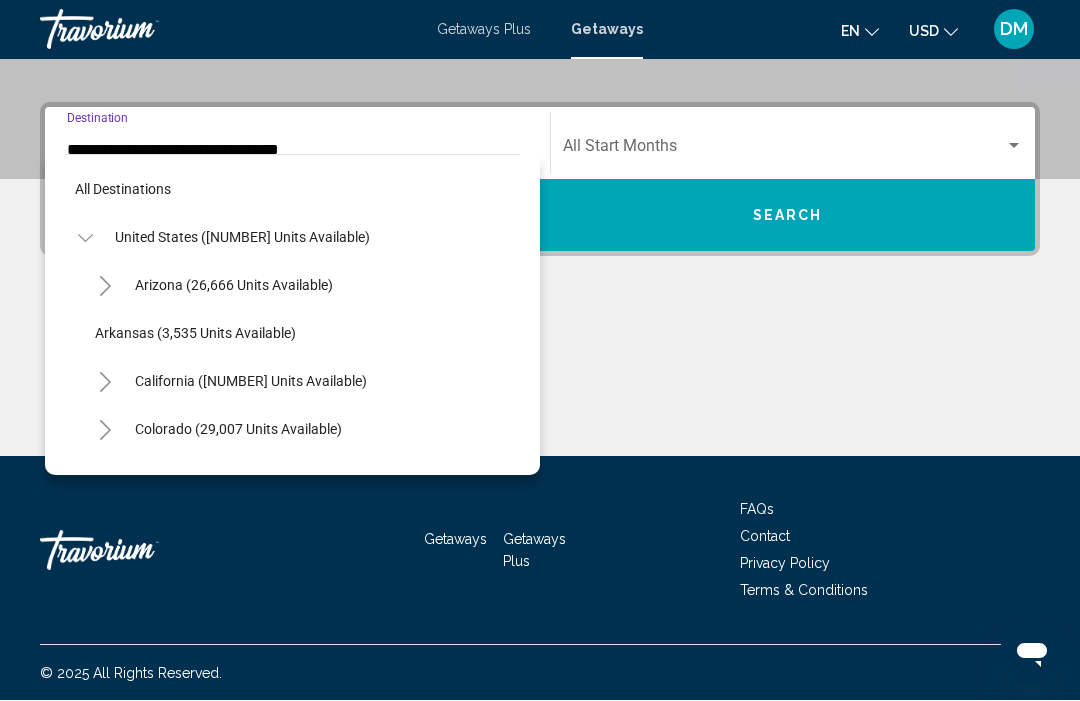 scroll, scrollTop: 381, scrollLeft: 0, axis: vertical 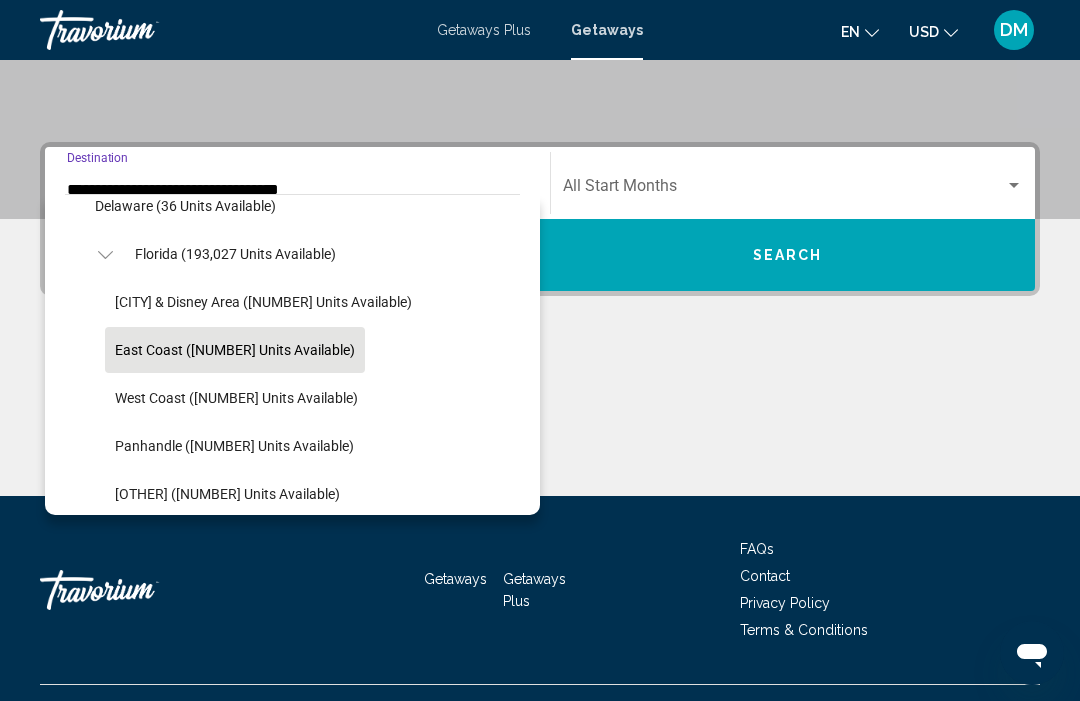 click on "[CITY] & Disney Area ([NUMBER] units available)" 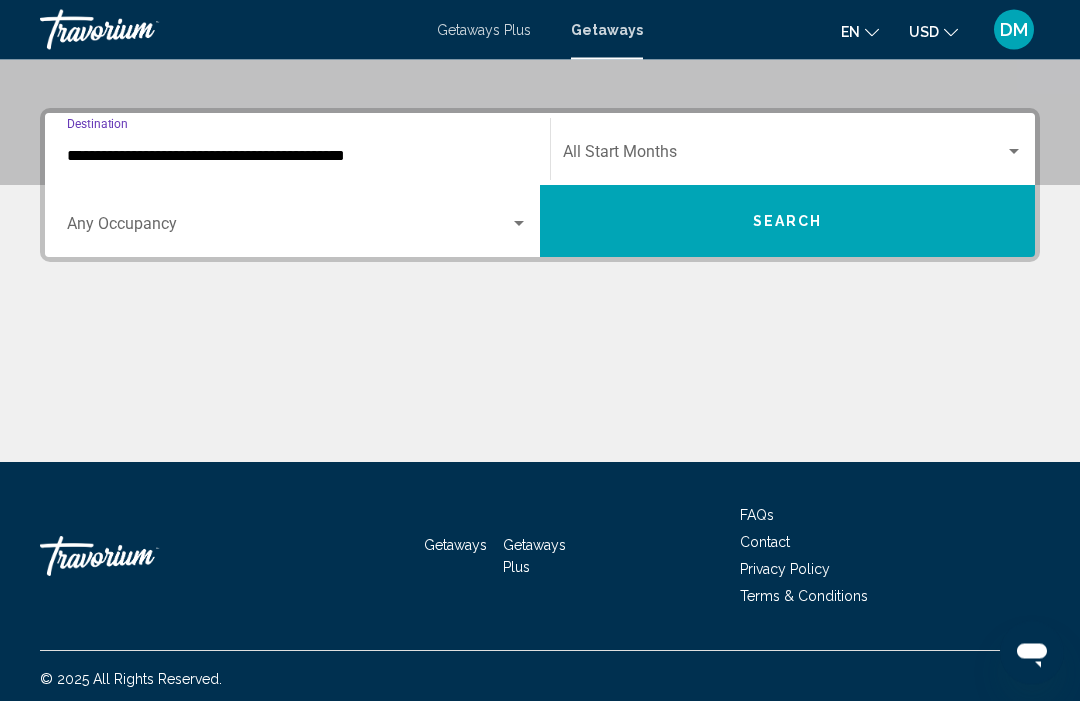 scroll, scrollTop: 420, scrollLeft: 0, axis: vertical 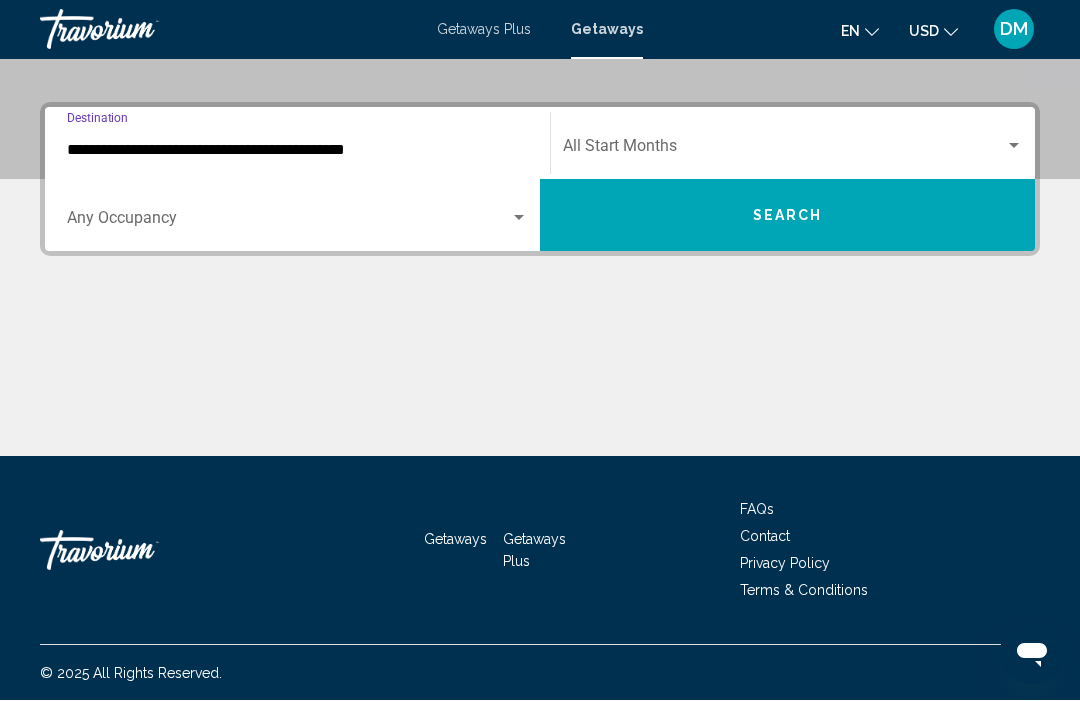 click on "Search" at bounding box center [787, 216] 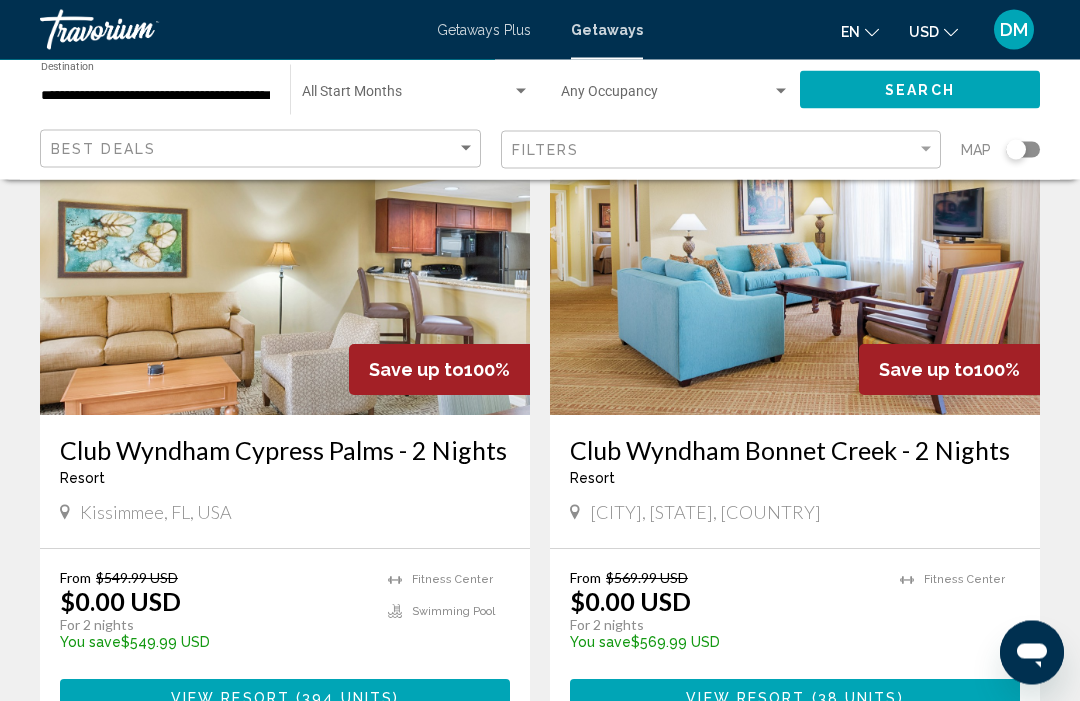 scroll, scrollTop: 177, scrollLeft: 0, axis: vertical 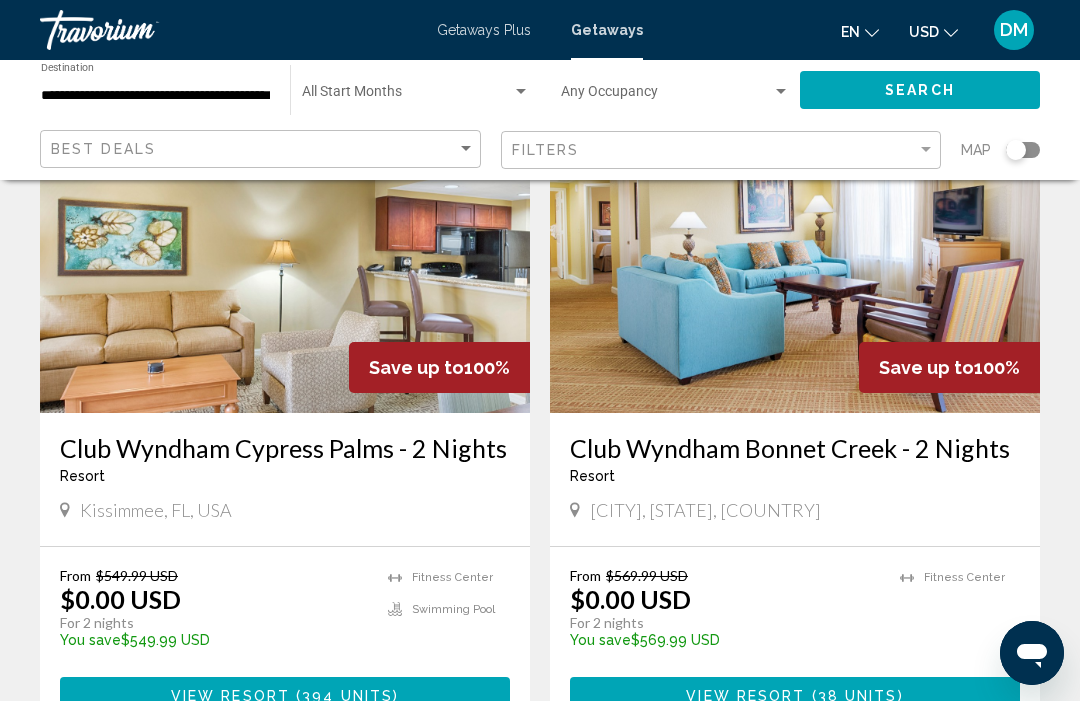 click on "Club Wyndham Bonnet Creek - 2 Nights" at bounding box center (795, 448) 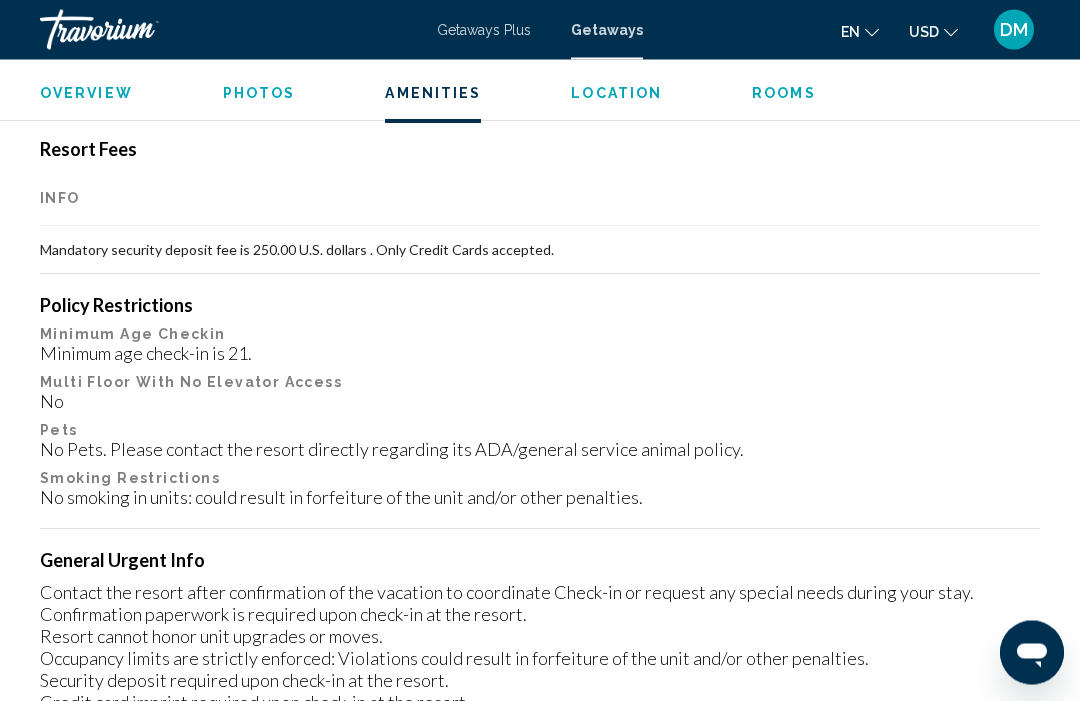 scroll, scrollTop: 2372, scrollLeft: 0, axis: vertical 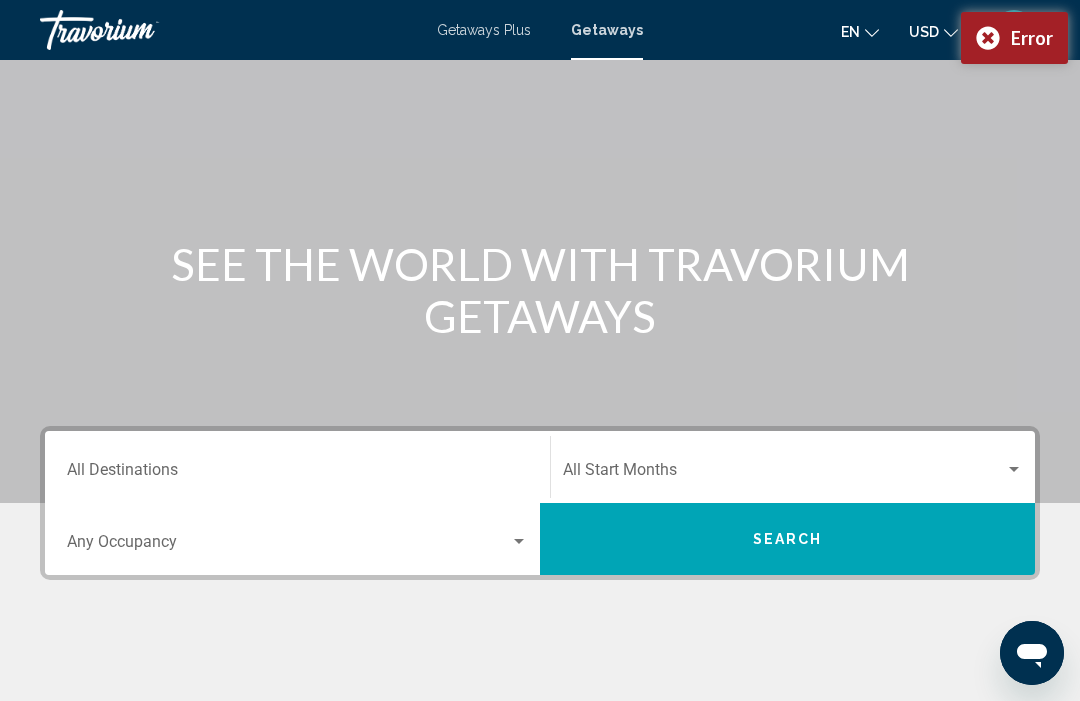 click on "Destination All Destinations" at bounding box center (297, 474) 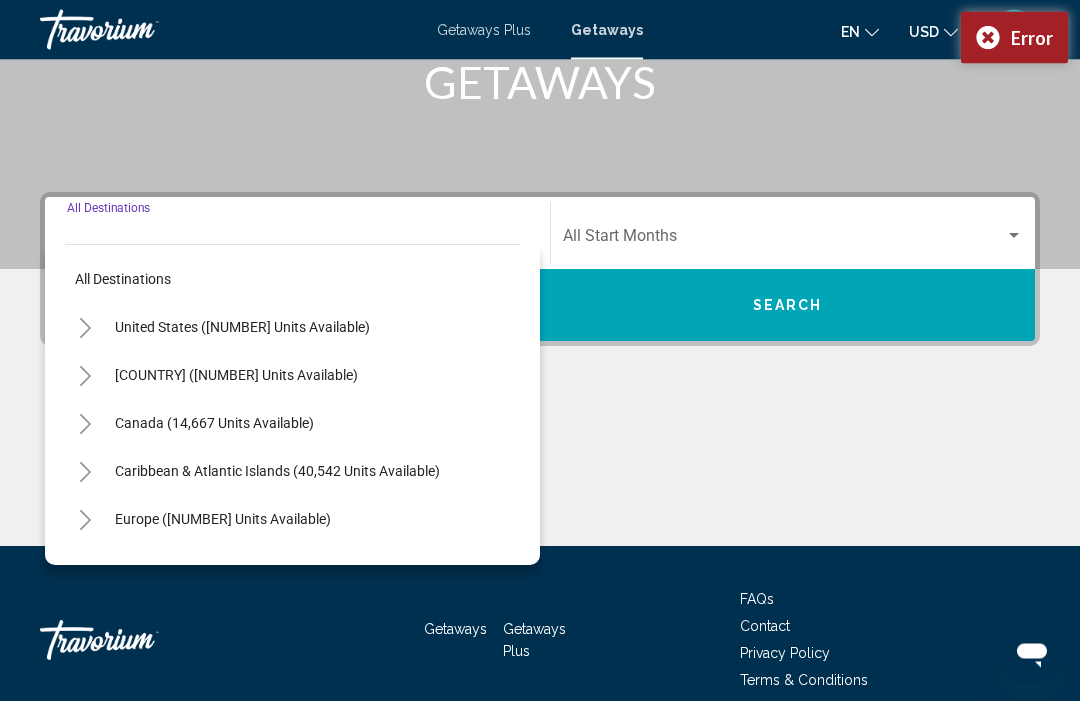 scroll, scrollTop: 354, scrollLeft: 0, axis: vertical 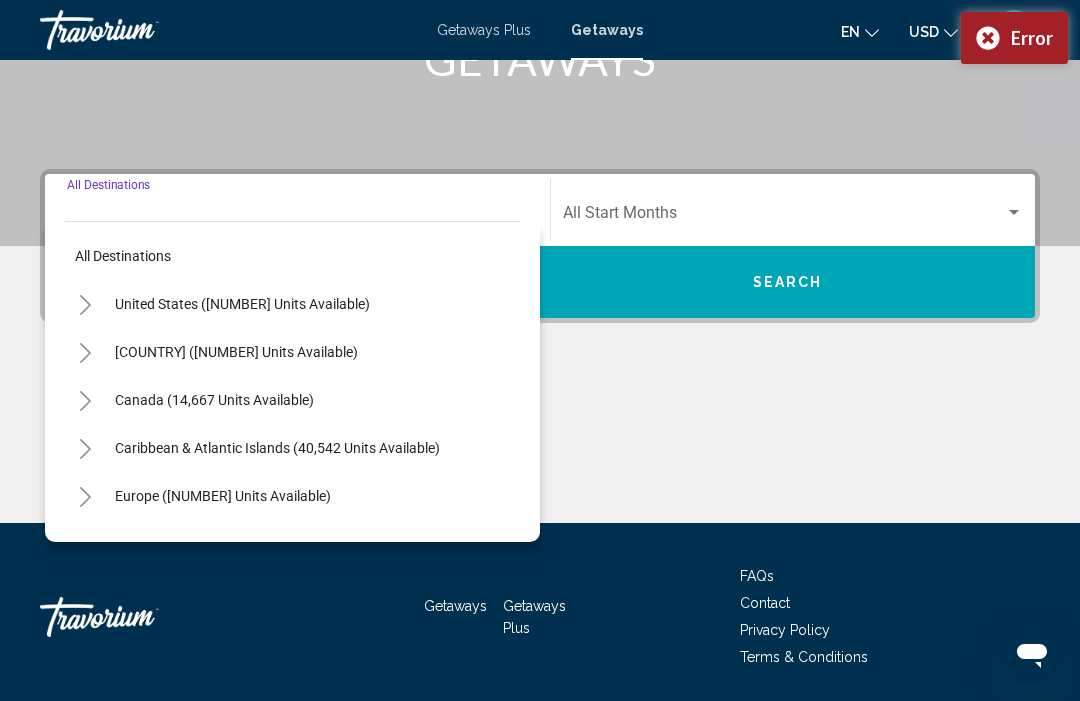 click 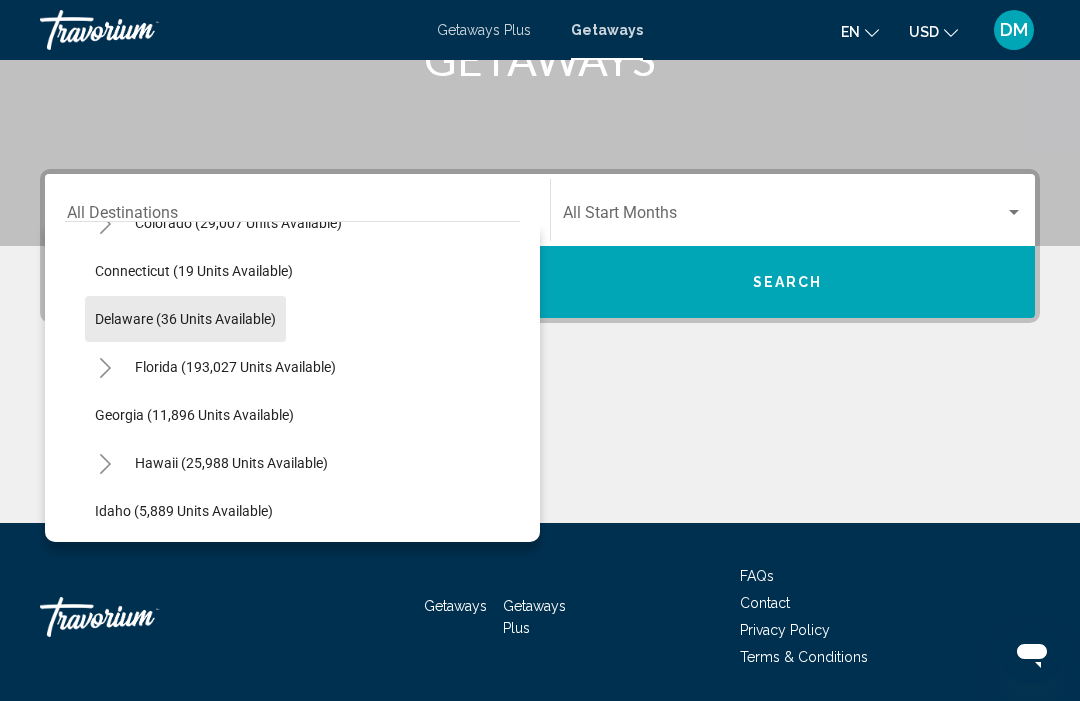 scroll, scrollTop: 278, scrollLeft: 0, axis: vertical 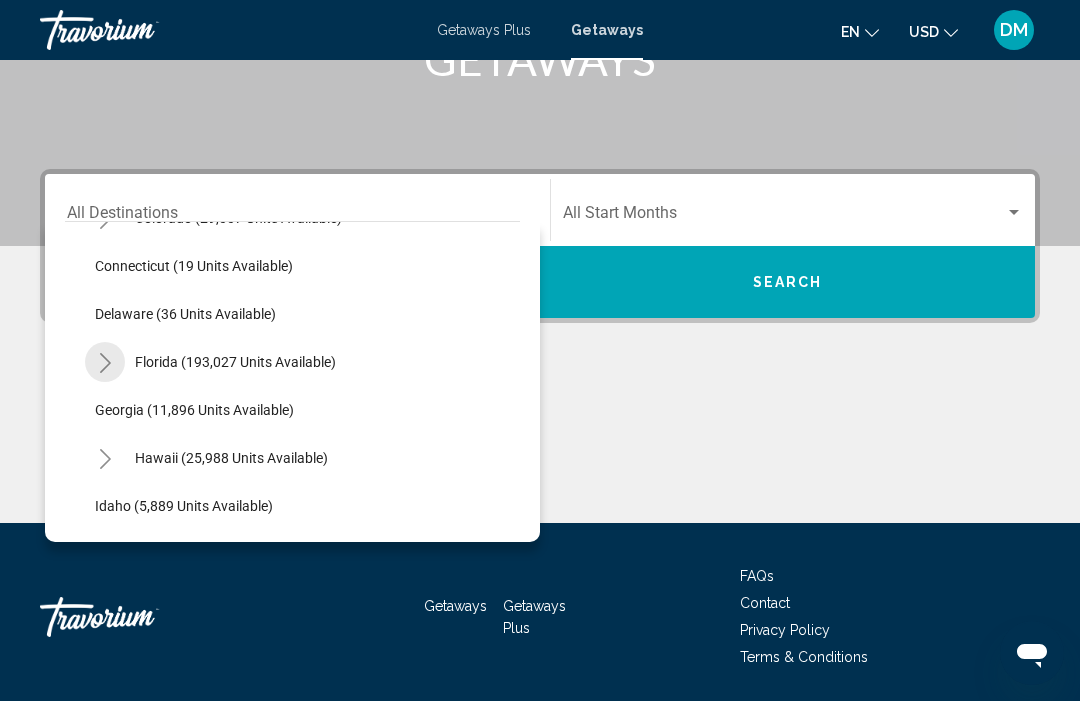 click 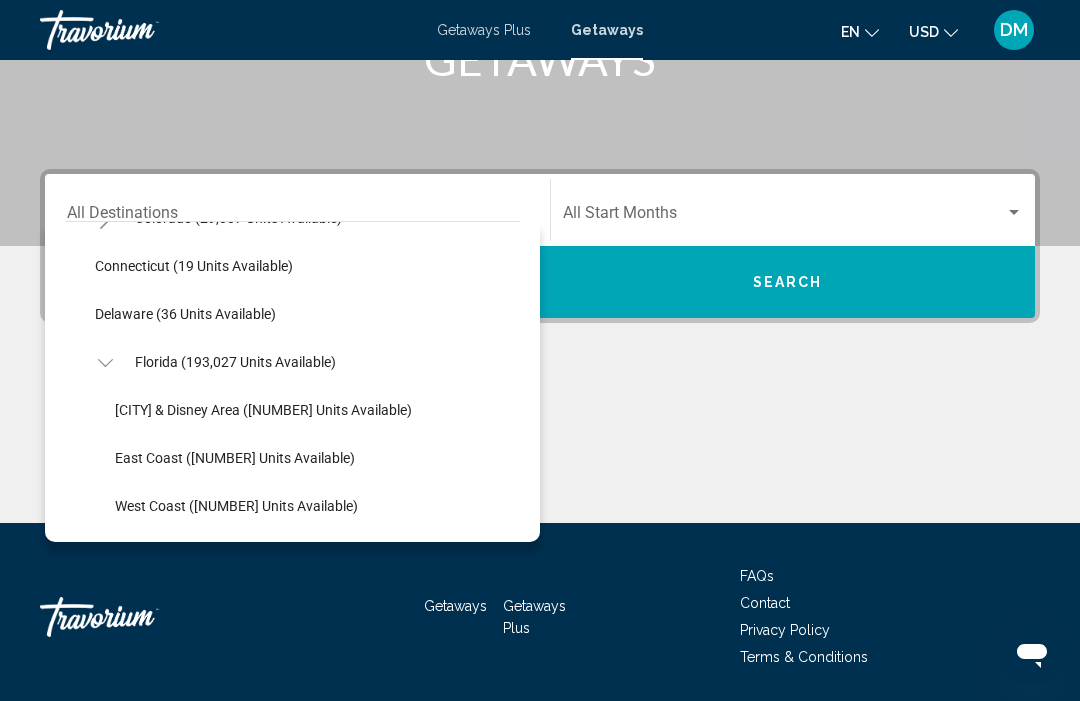 click on "[CITY] & Disney Area ([NUMBER] units available)" 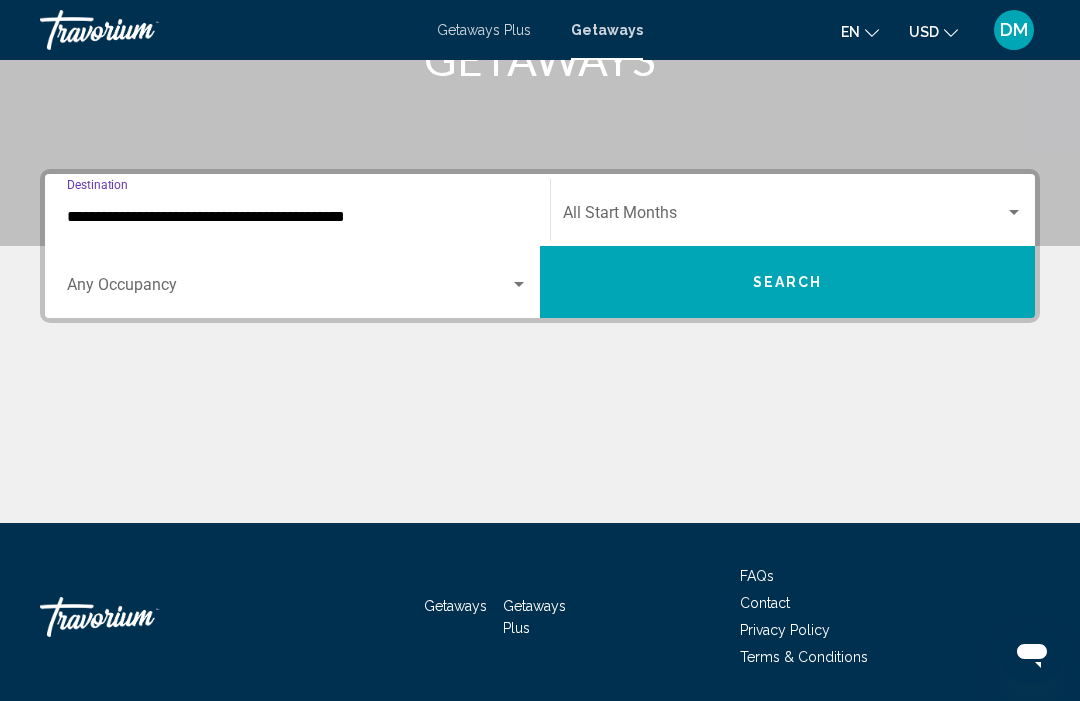 click on "Start Month All Start Months" 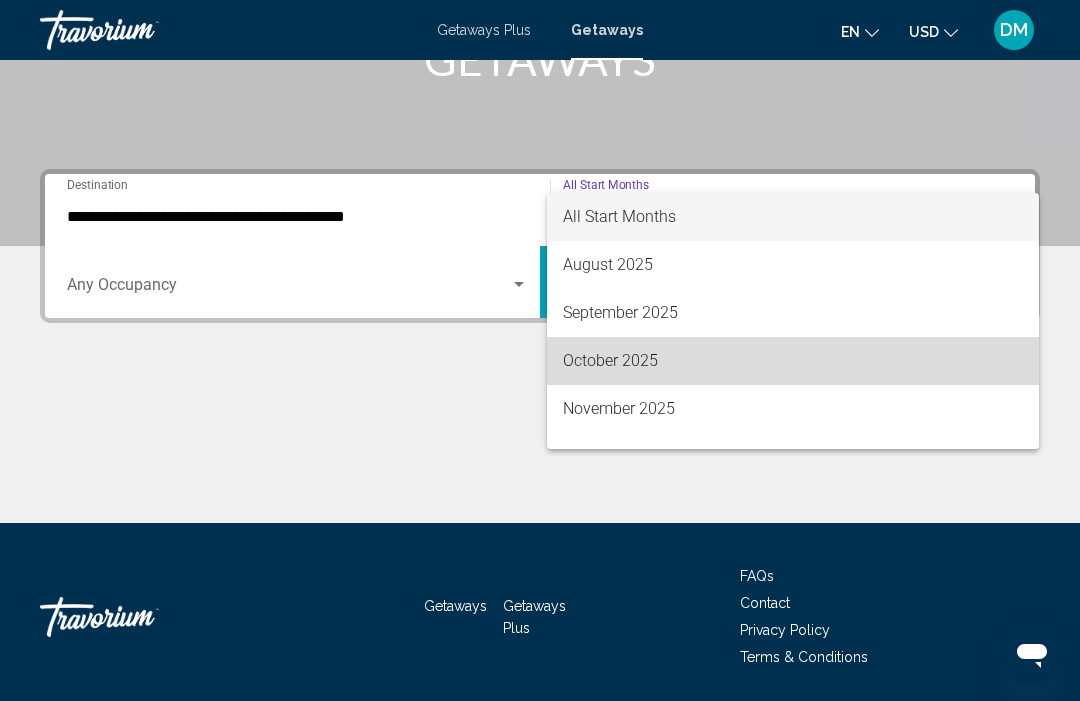 click on "October 2025" at bounding box center [793, 361] 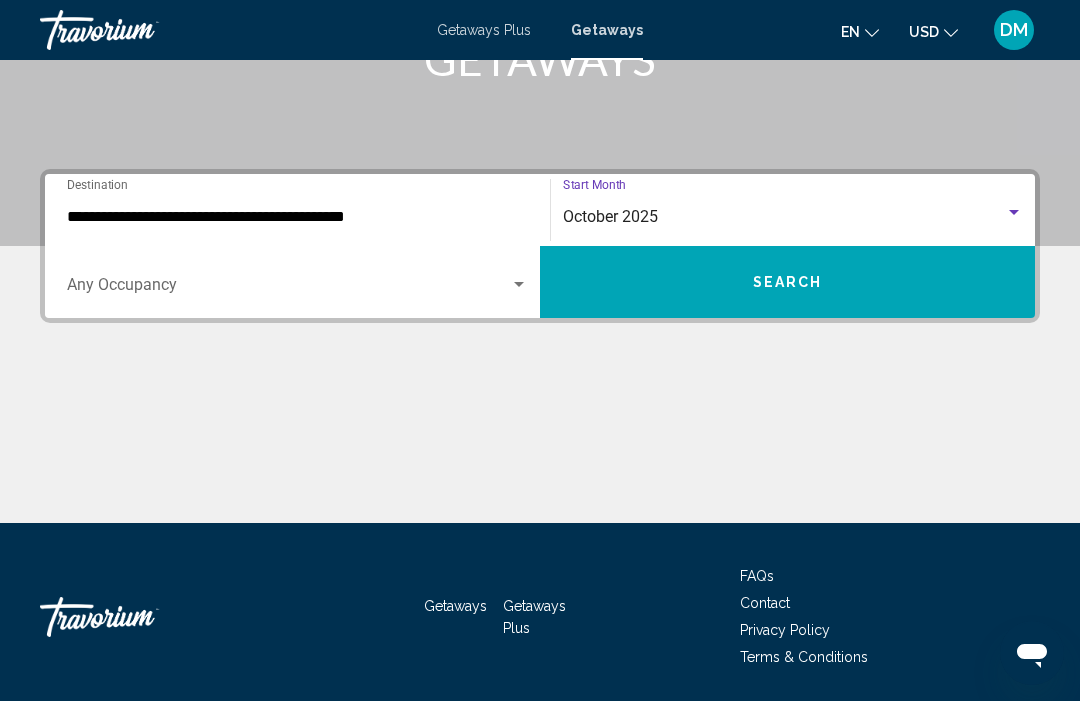 click on "Search" at bounding box center (787, 282) 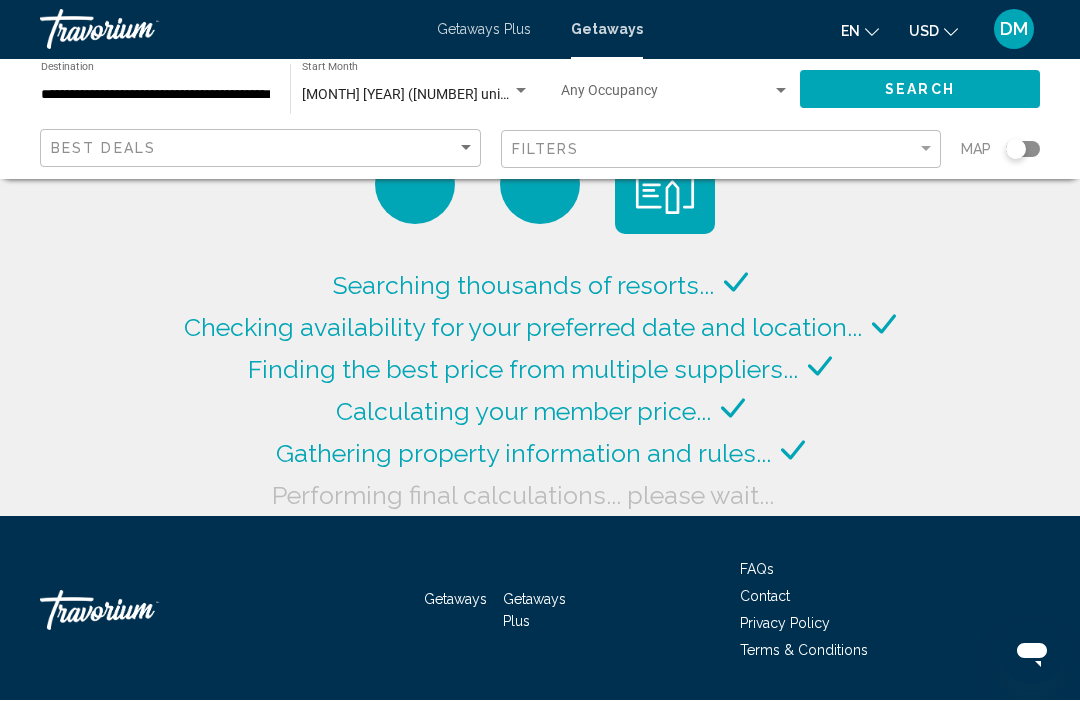 scroll, scrollTop: 9, scrollLeft: 0, axis: vertical 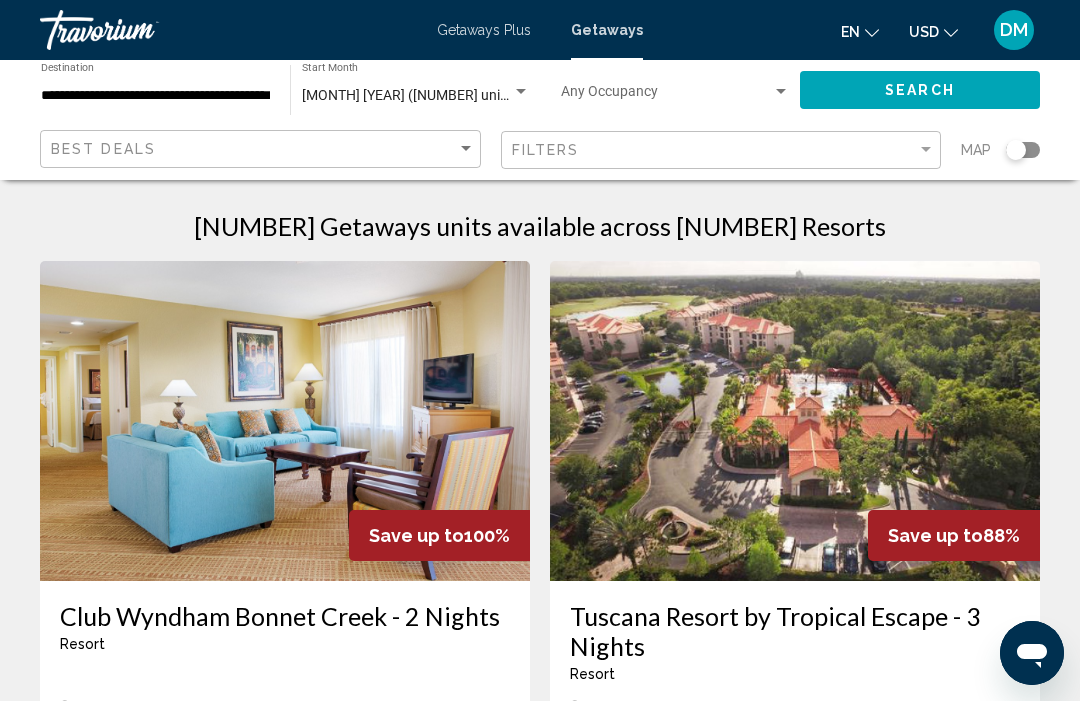 click at bounding box center (285, 421) 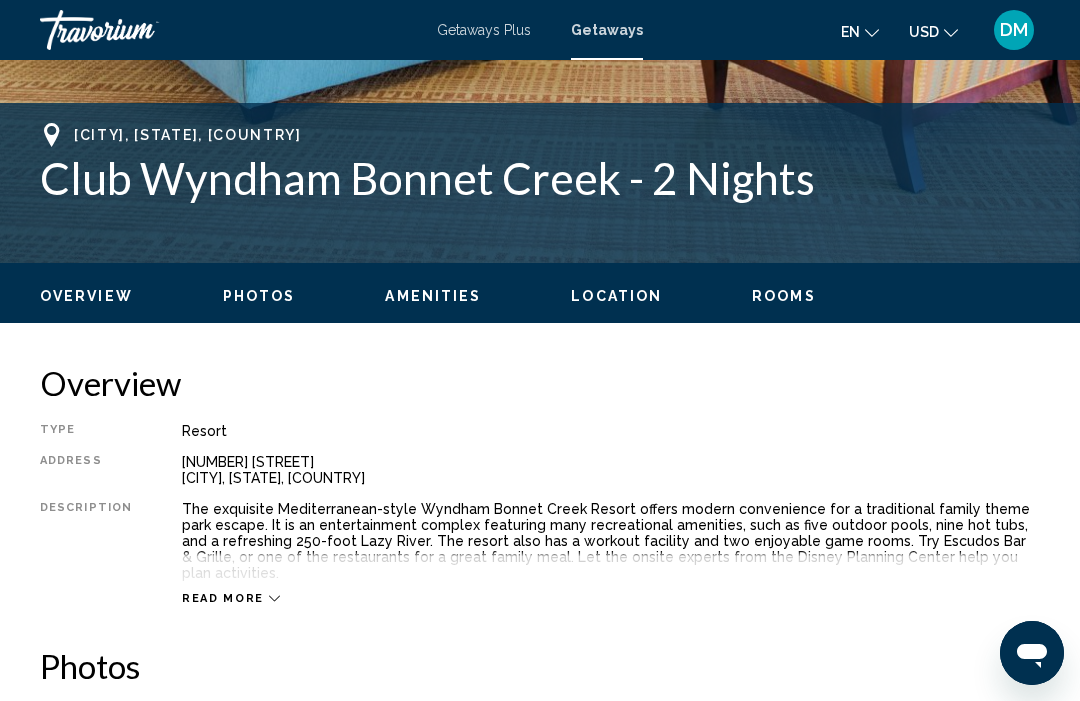 scroll, scrollTop: 746, scrollLeft: 0, axis: vertical 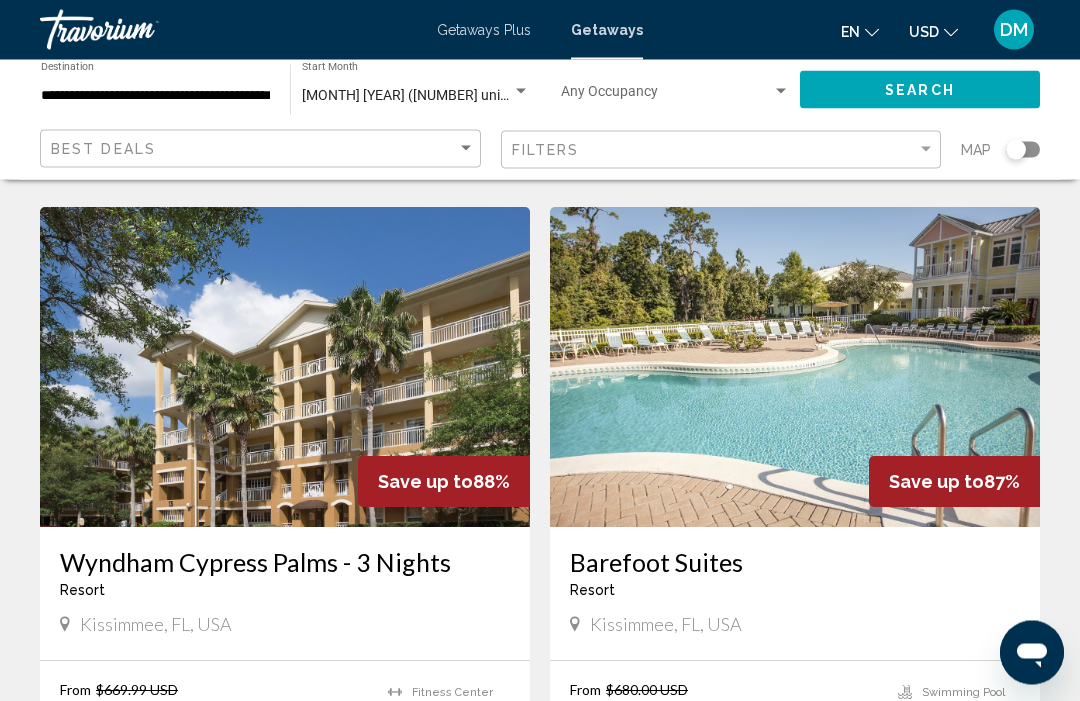 click on "Wyndham Cypress Palms - 3 Nights" at bounding box center (285, 563) 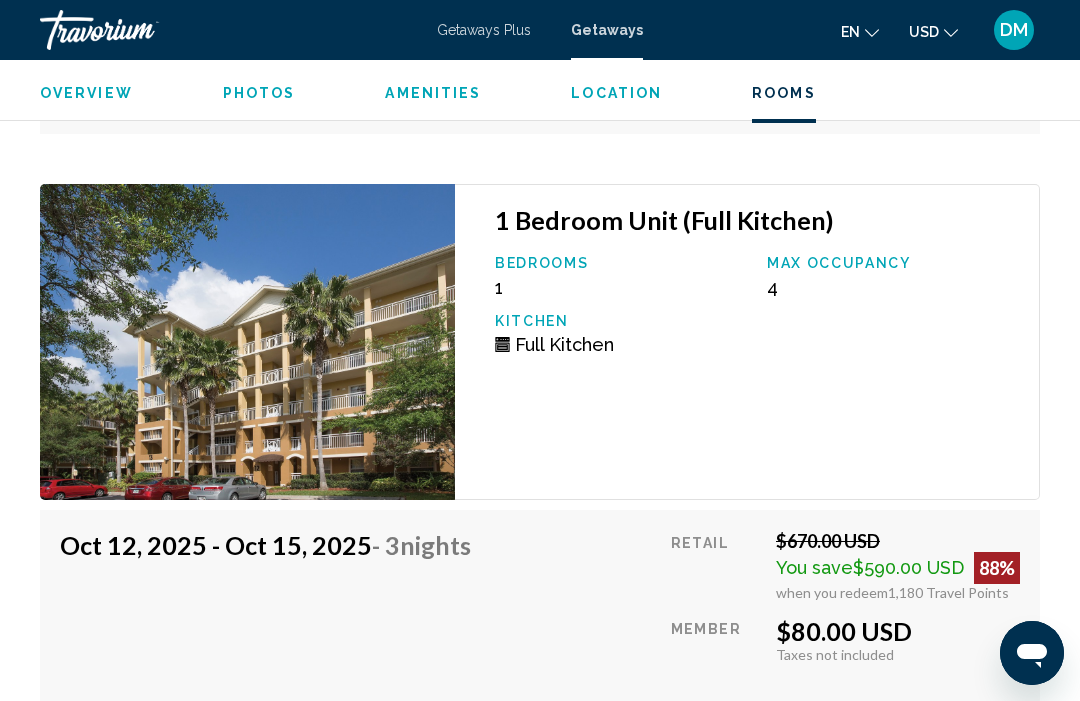 scroll, scrollTop: 6581, scrollLeft: 0, axis: vertical 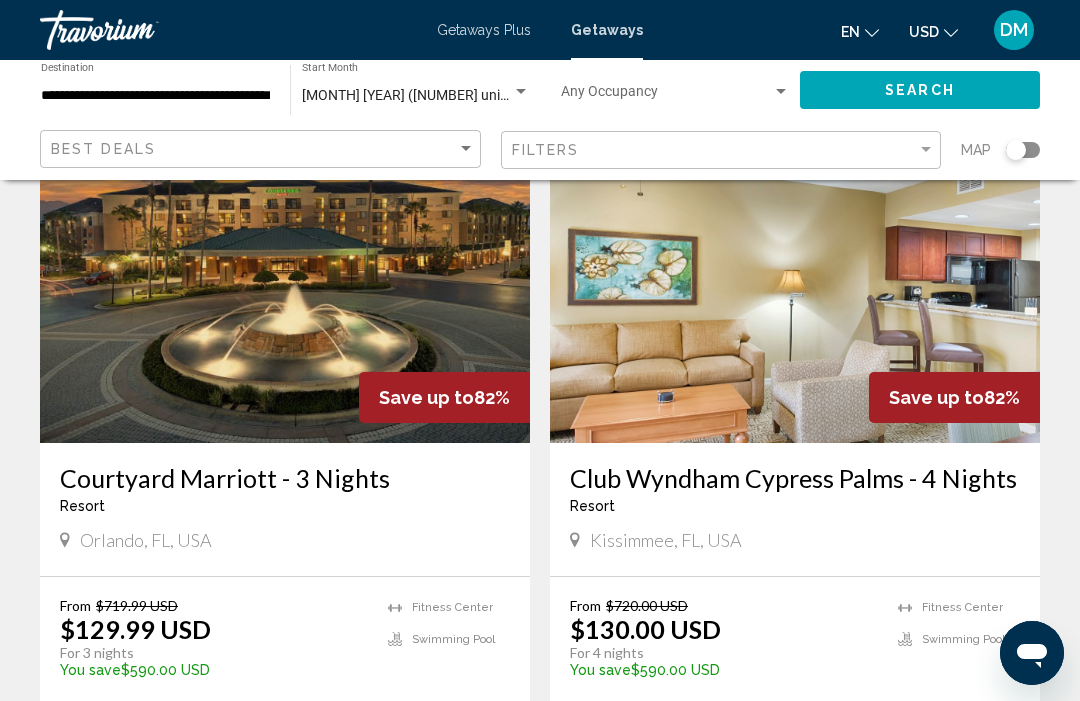 click on "Courtyard Marriott - 3 Nights" at bounding box center [285, 478] 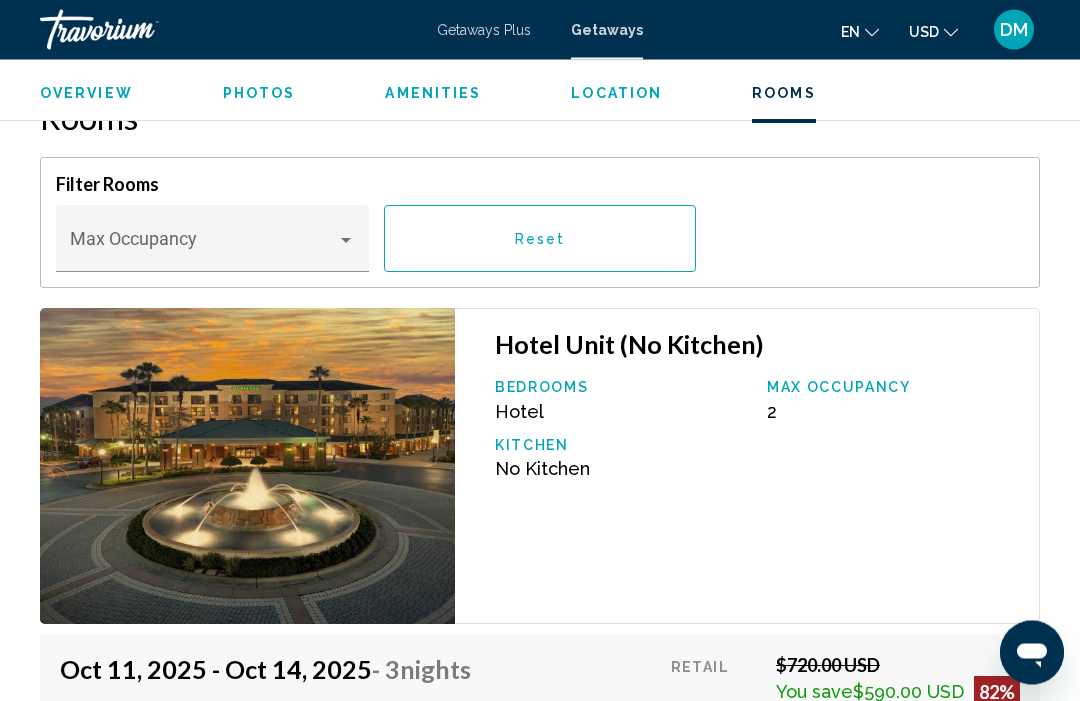 scroll, scrollTop: 3176, scrollLeft: 0, axis: vertical 